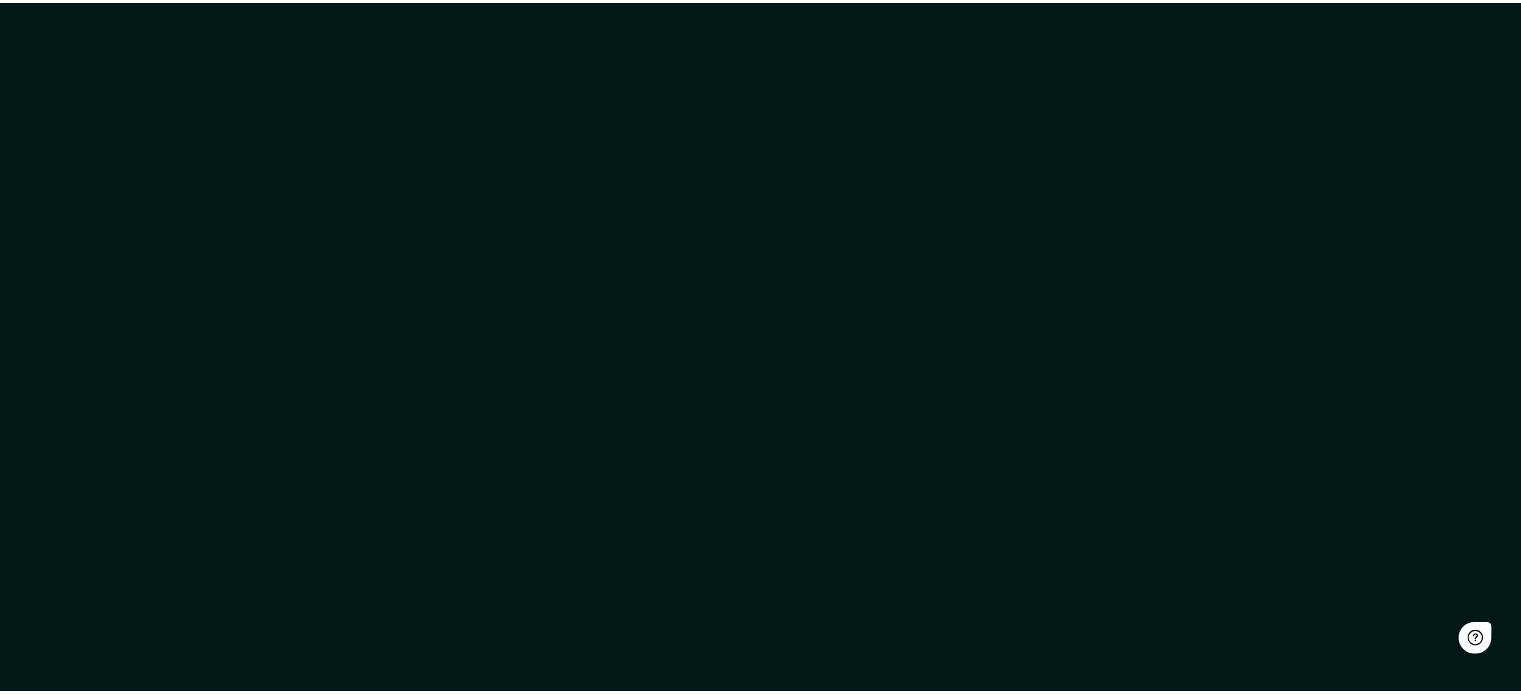 scroll, scrollTop: 0, scrollLeft: 0, axis: both 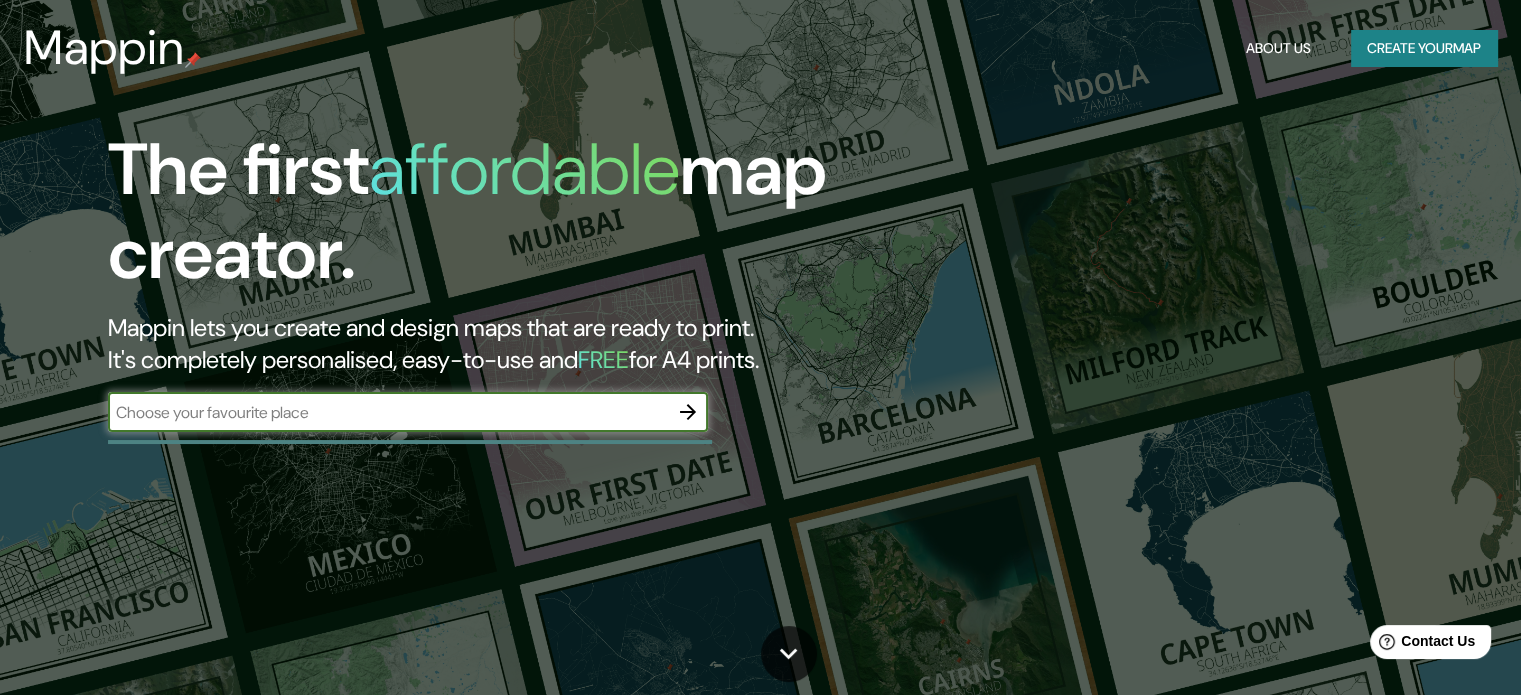 click 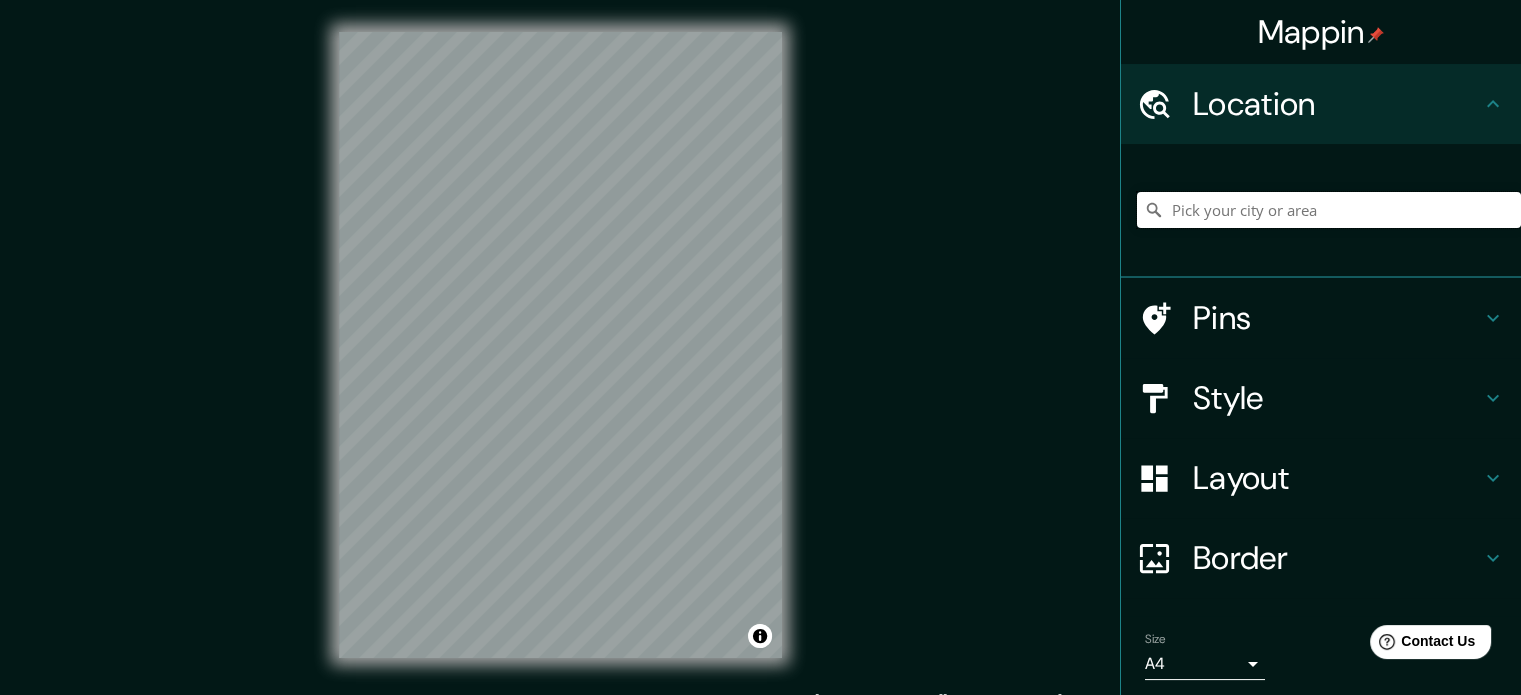 click at bounding box center (1329, 210) 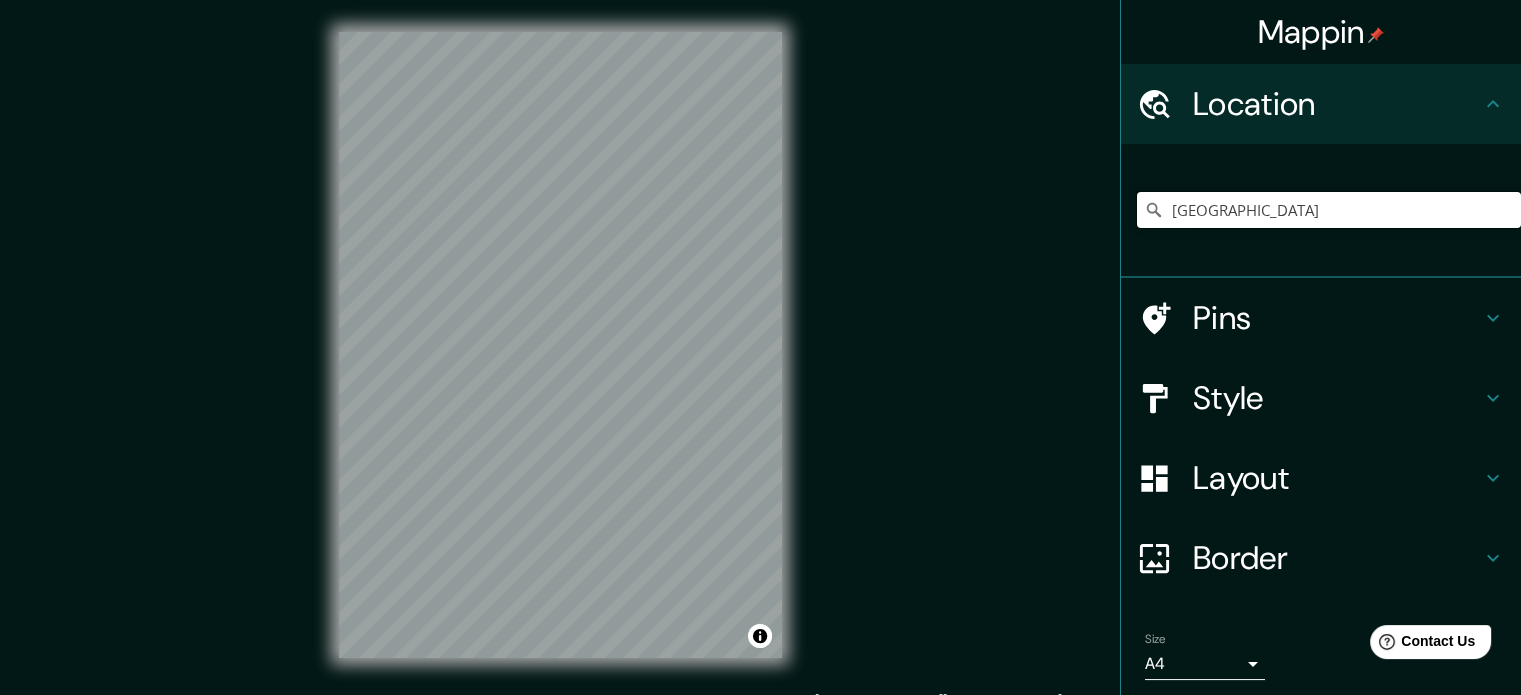 type on "[GEOGRAPHIC_DATA]" 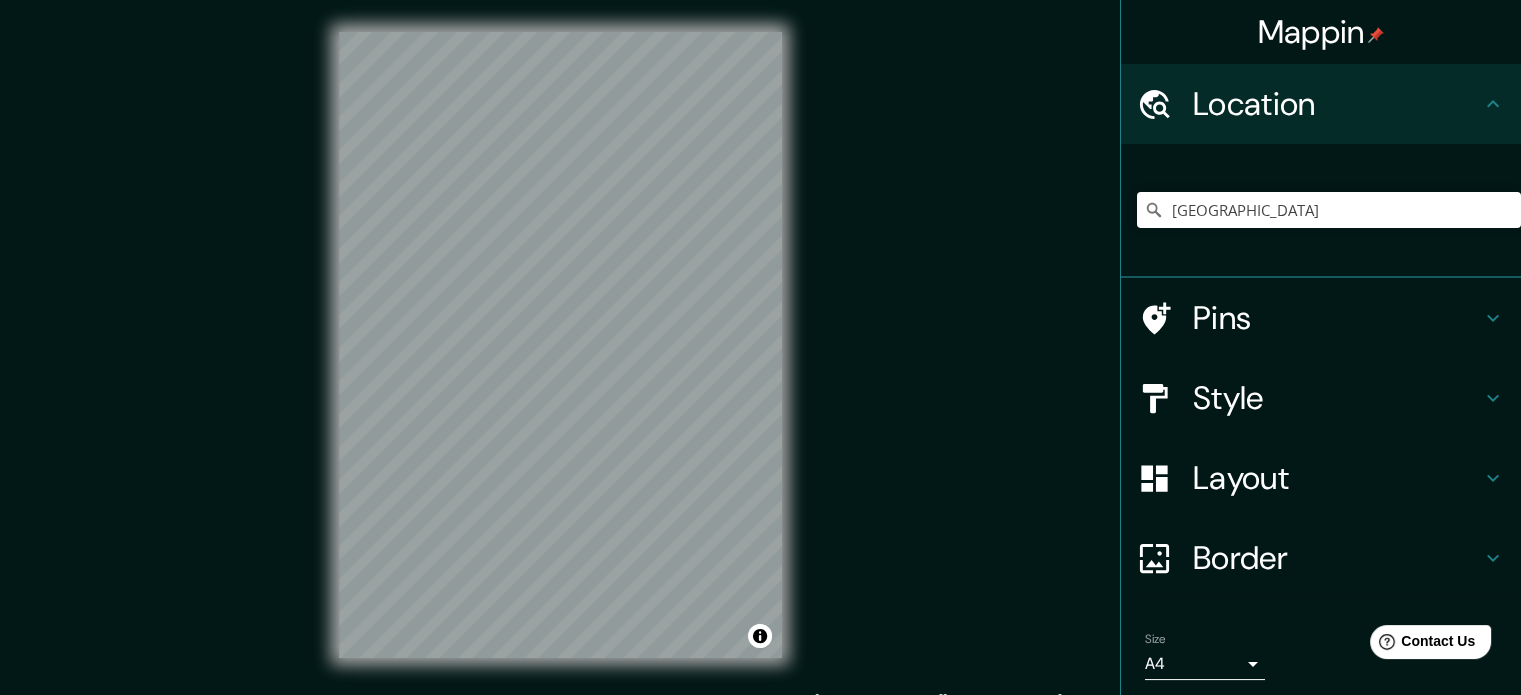 click on "Pins" at bounding box center [1337, 318] 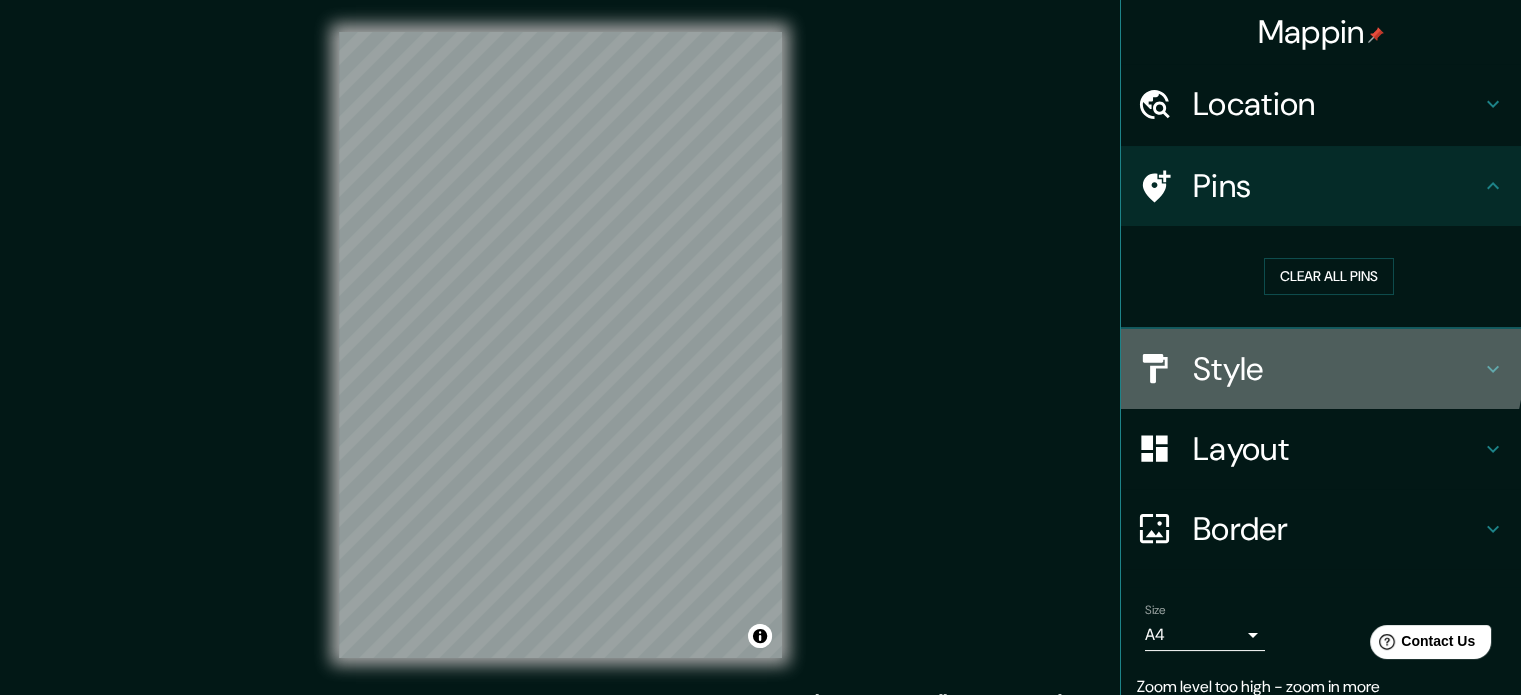 click on "Style" at bounding box center [1337, 369] 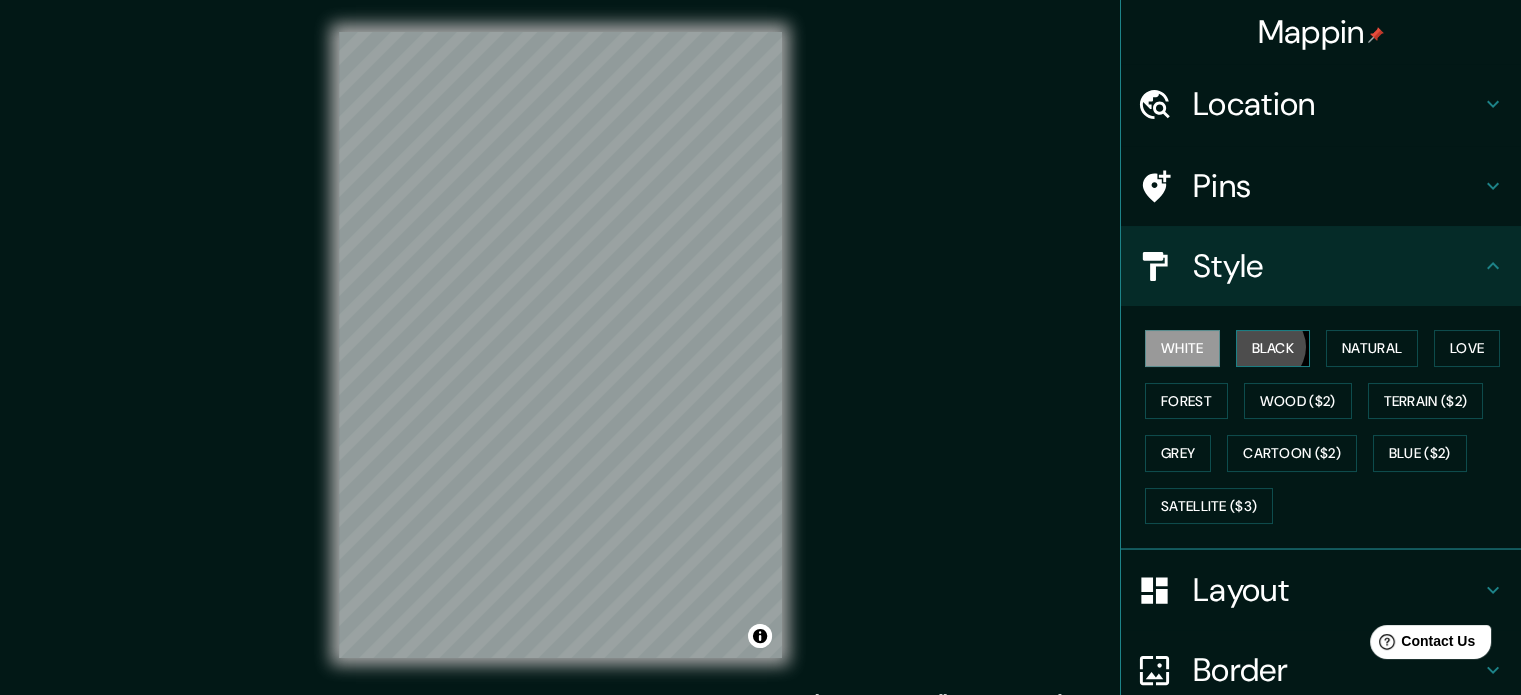 click on "Black" at bounding box center [1273, 348] 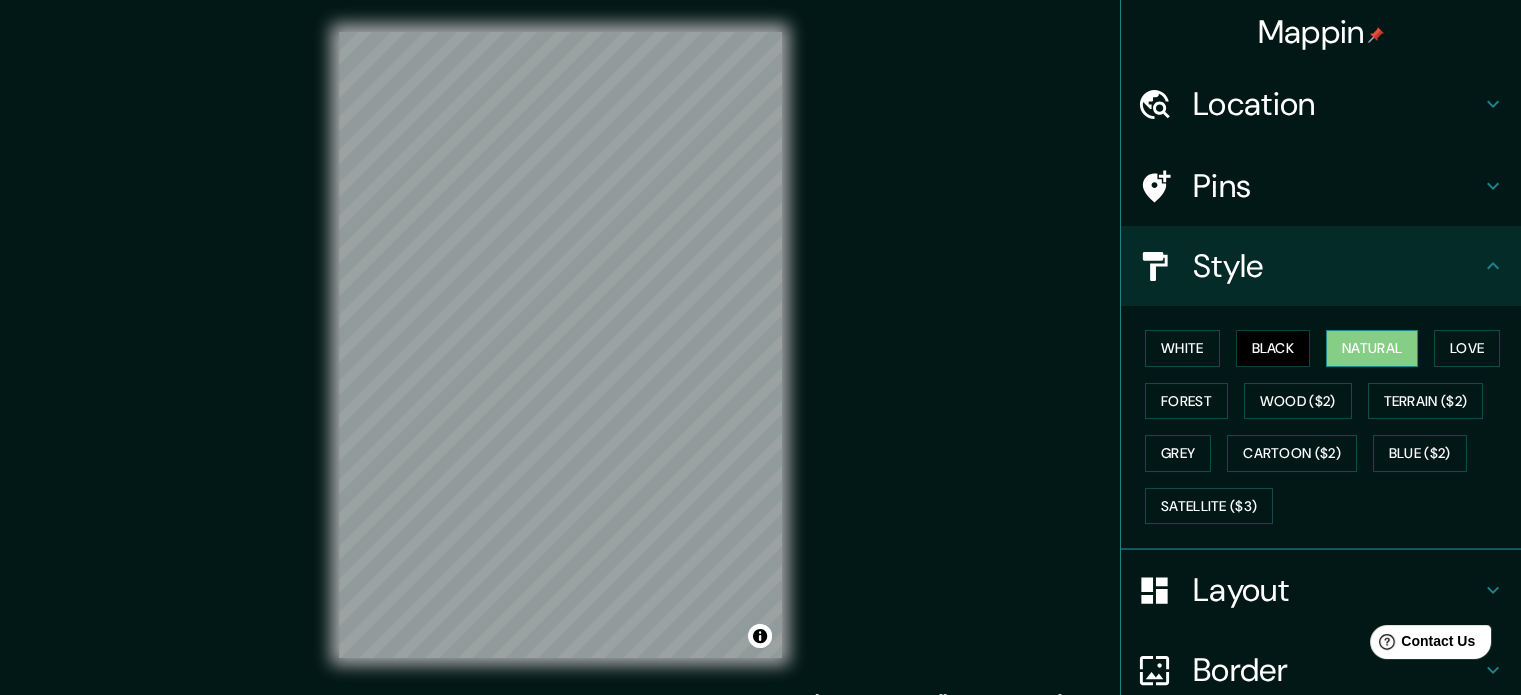 click on "Natural" at bounding box center [1372, 348] 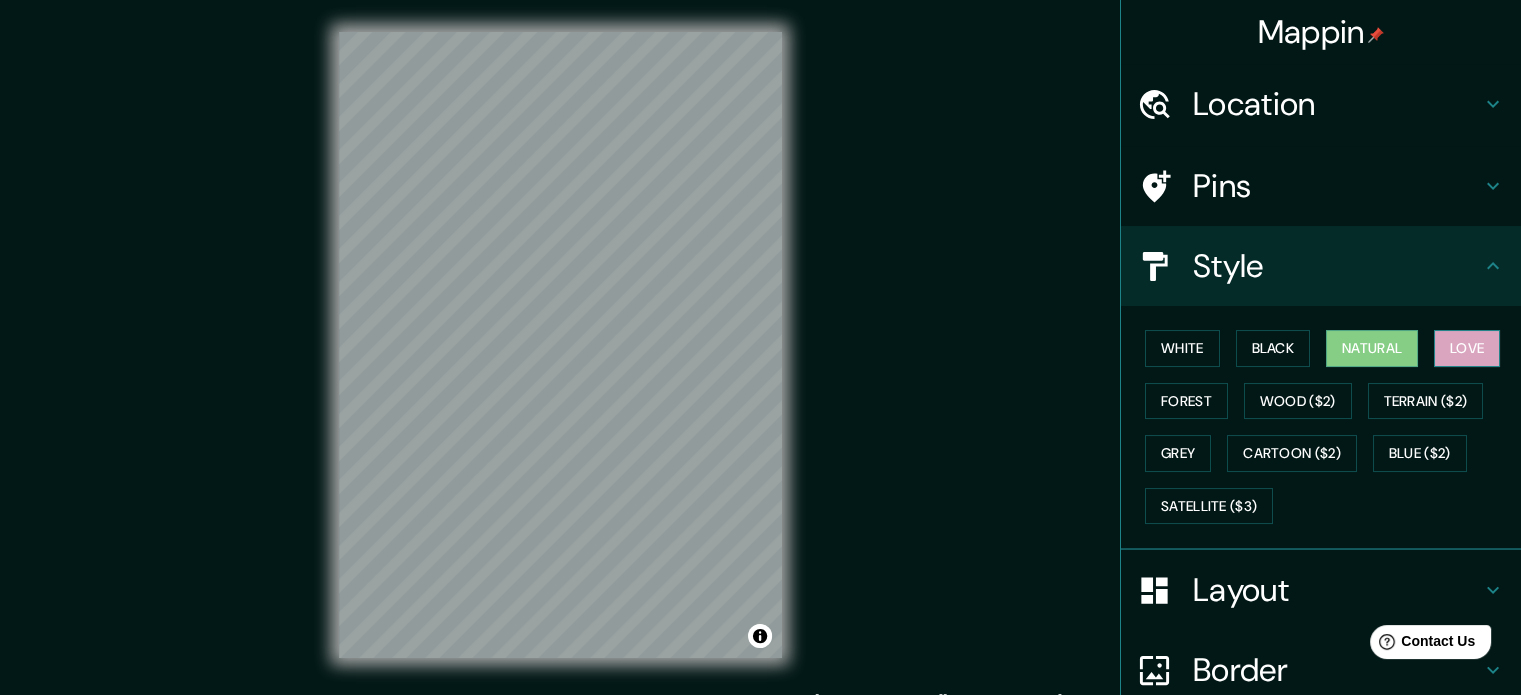 click on "Love" at bounding box center (1467, 348) 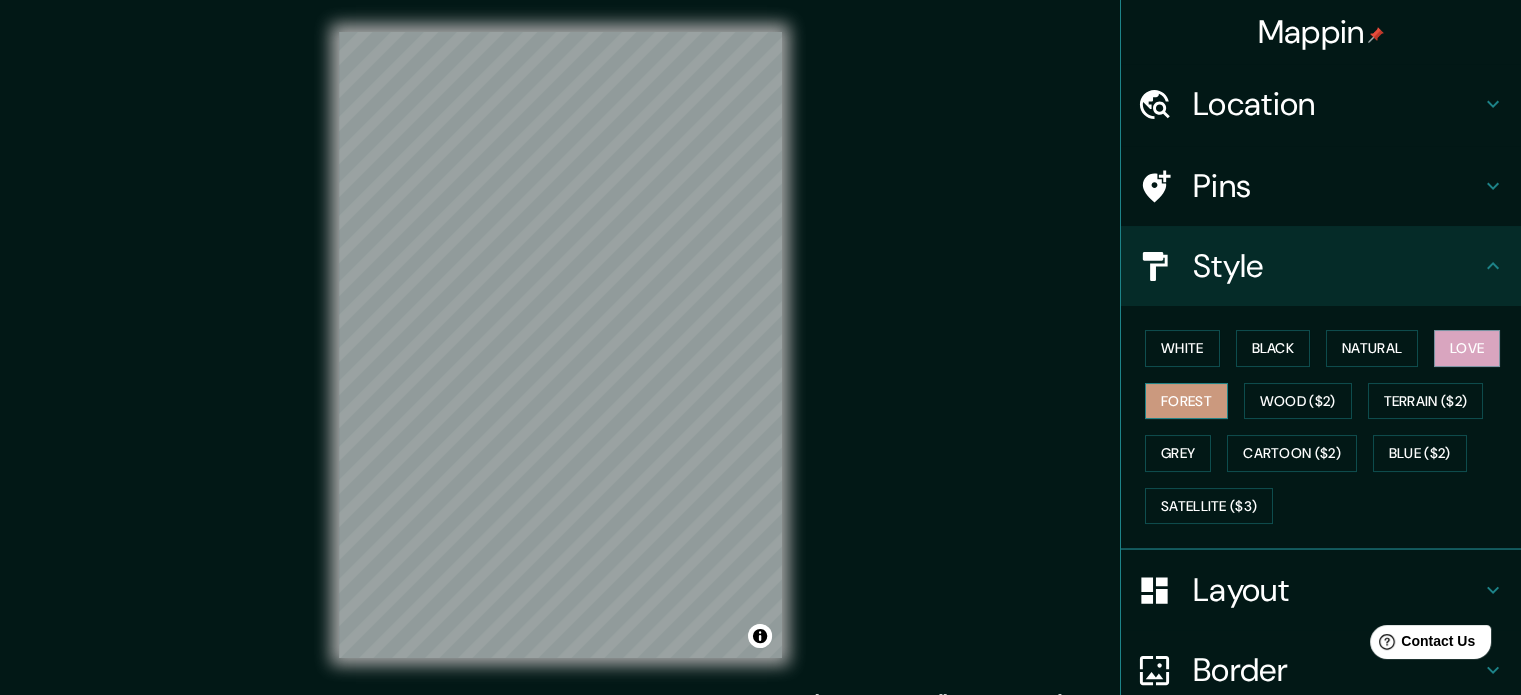 click on "Forest" at bounding box center [1186, 401] 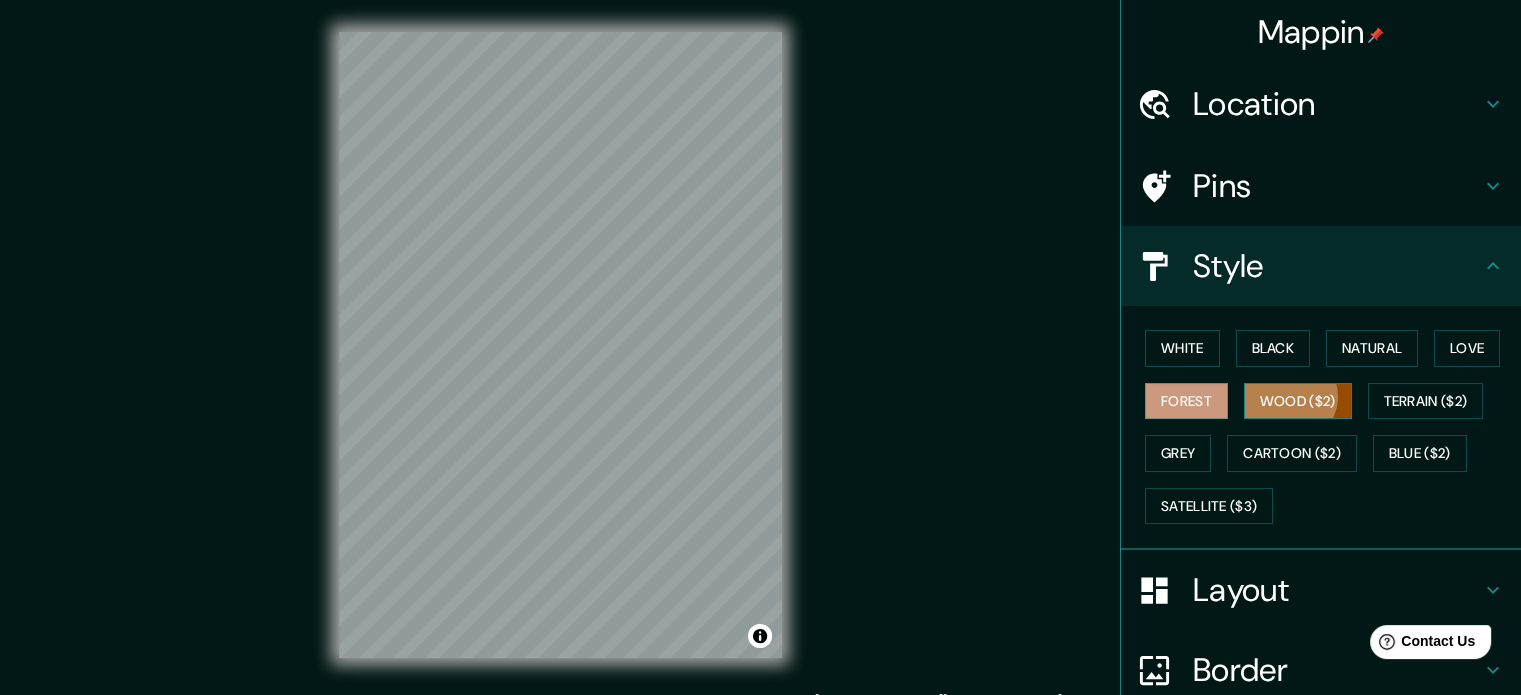 click on "Wood ($2)" at bounding box center [1298, 401] 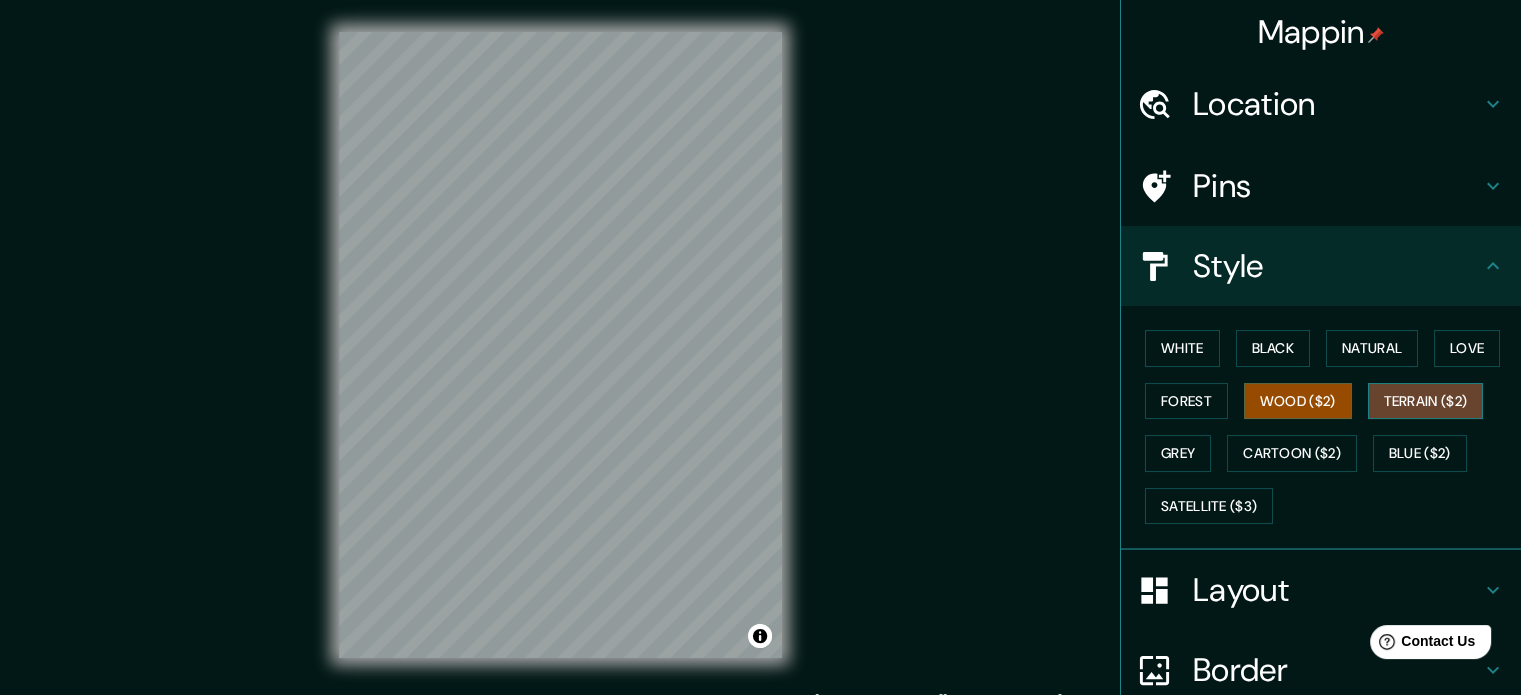 click on "Terrain ($2)" at bounding box center [1426, 401] 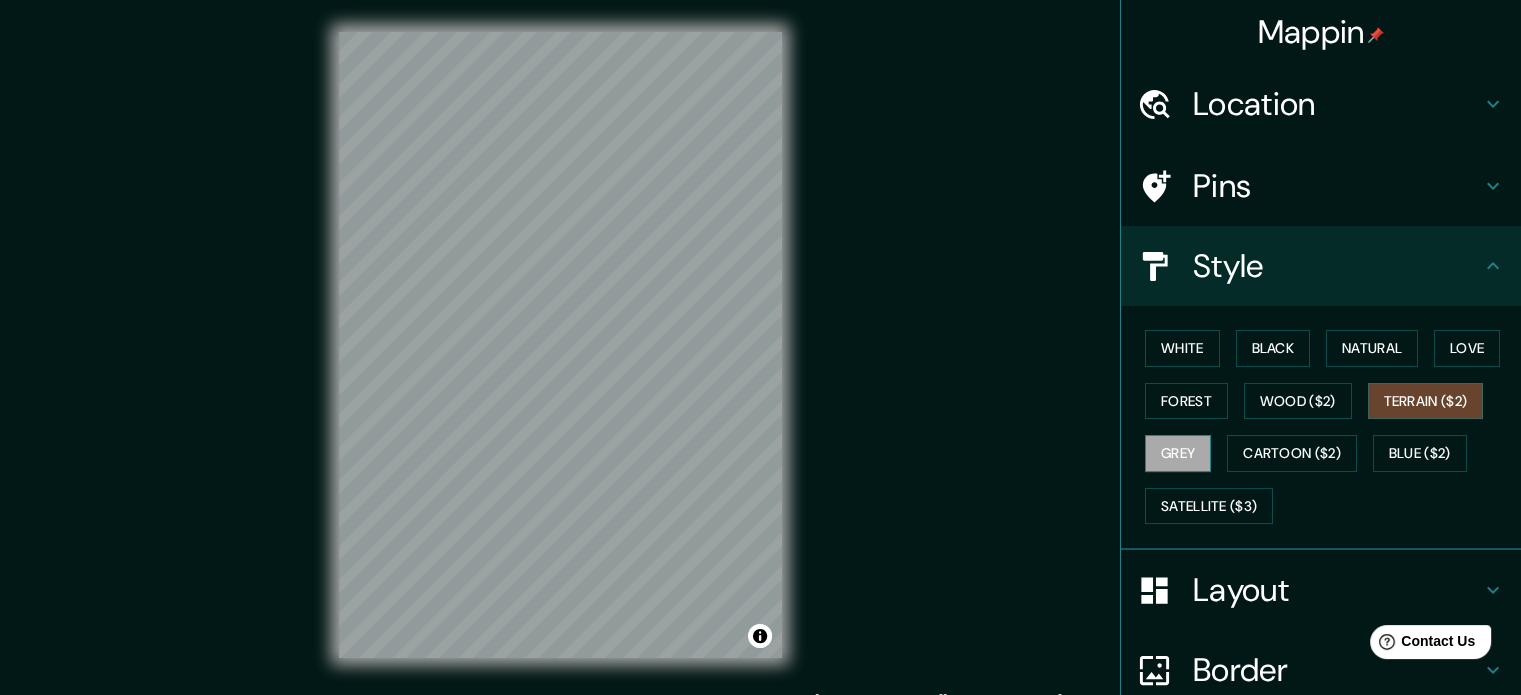 click on "Grey" at bounding box center [1178, 453] 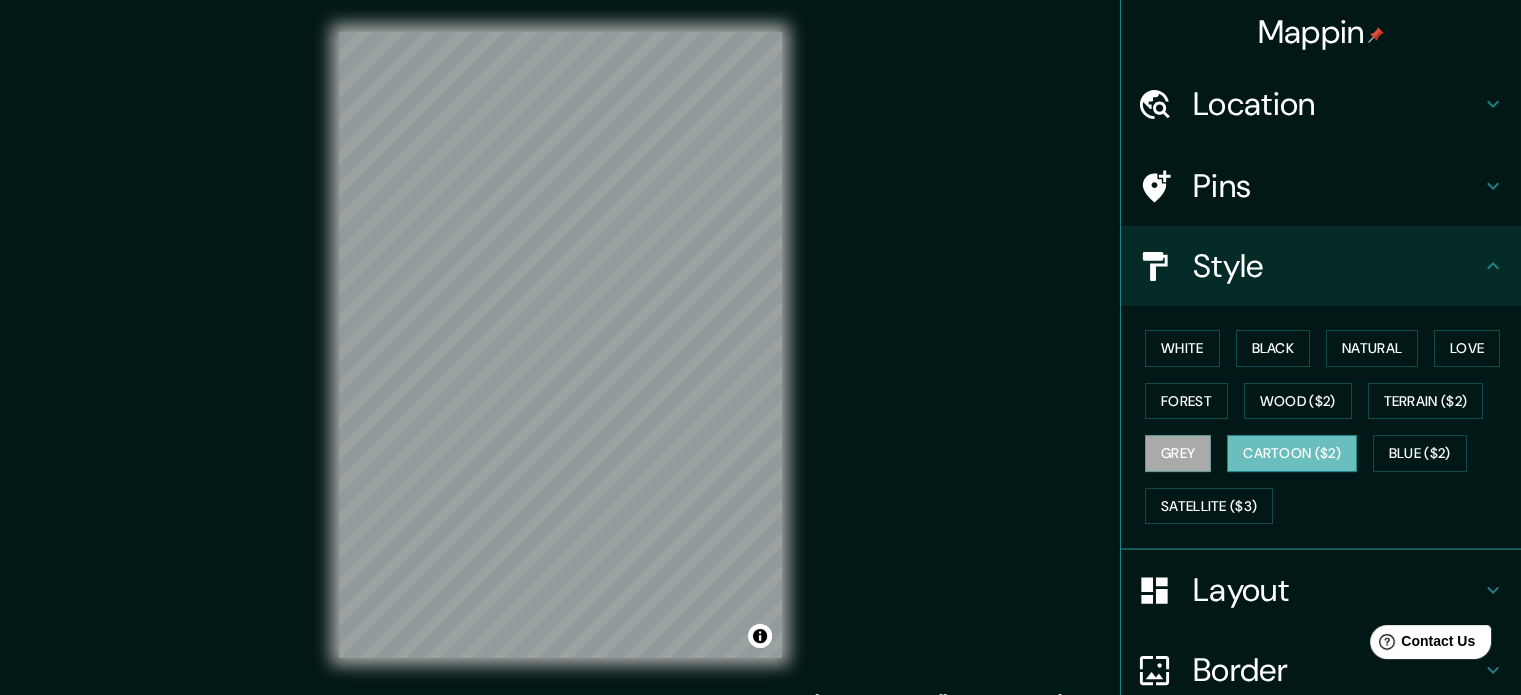 click on "Cartoon ($2)" at bounding box center [1292, 453] 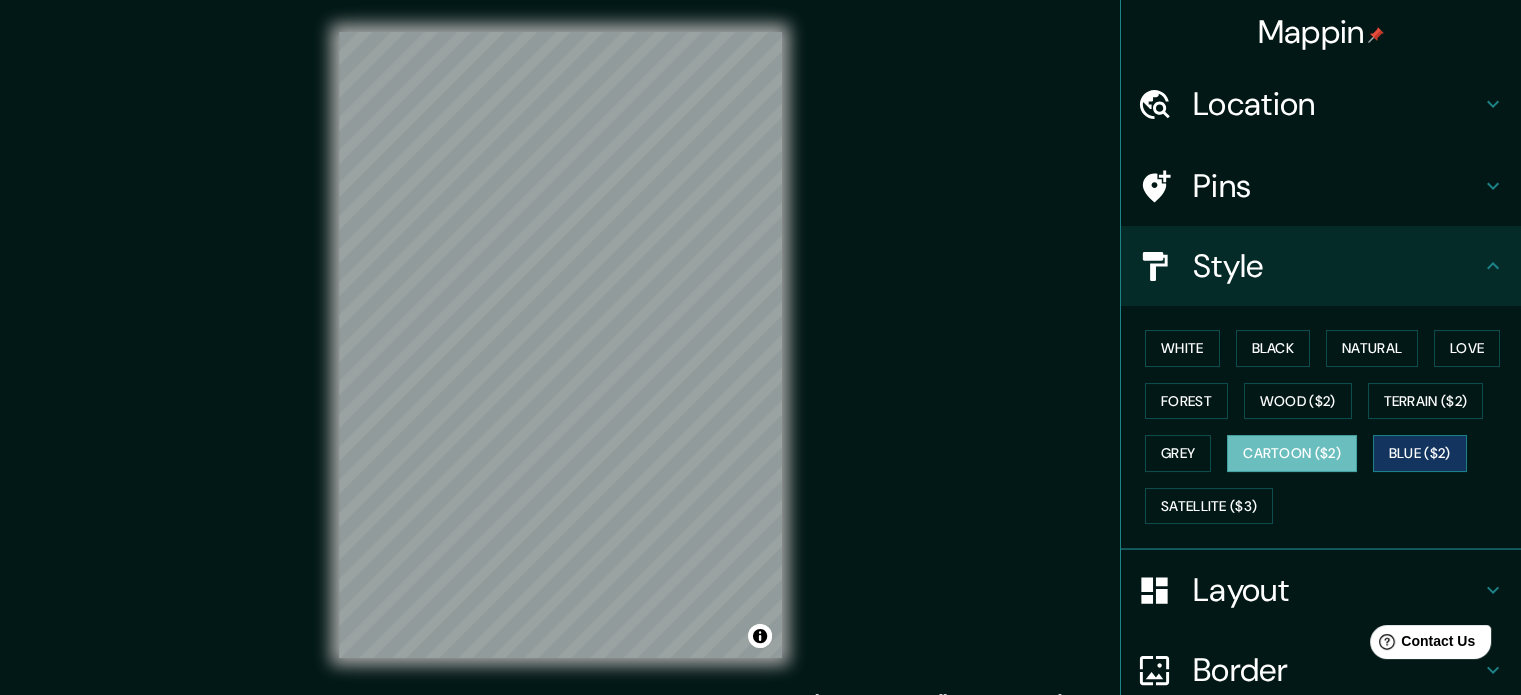 click on "Blue ($2)" at bounding box center [1420, 453] 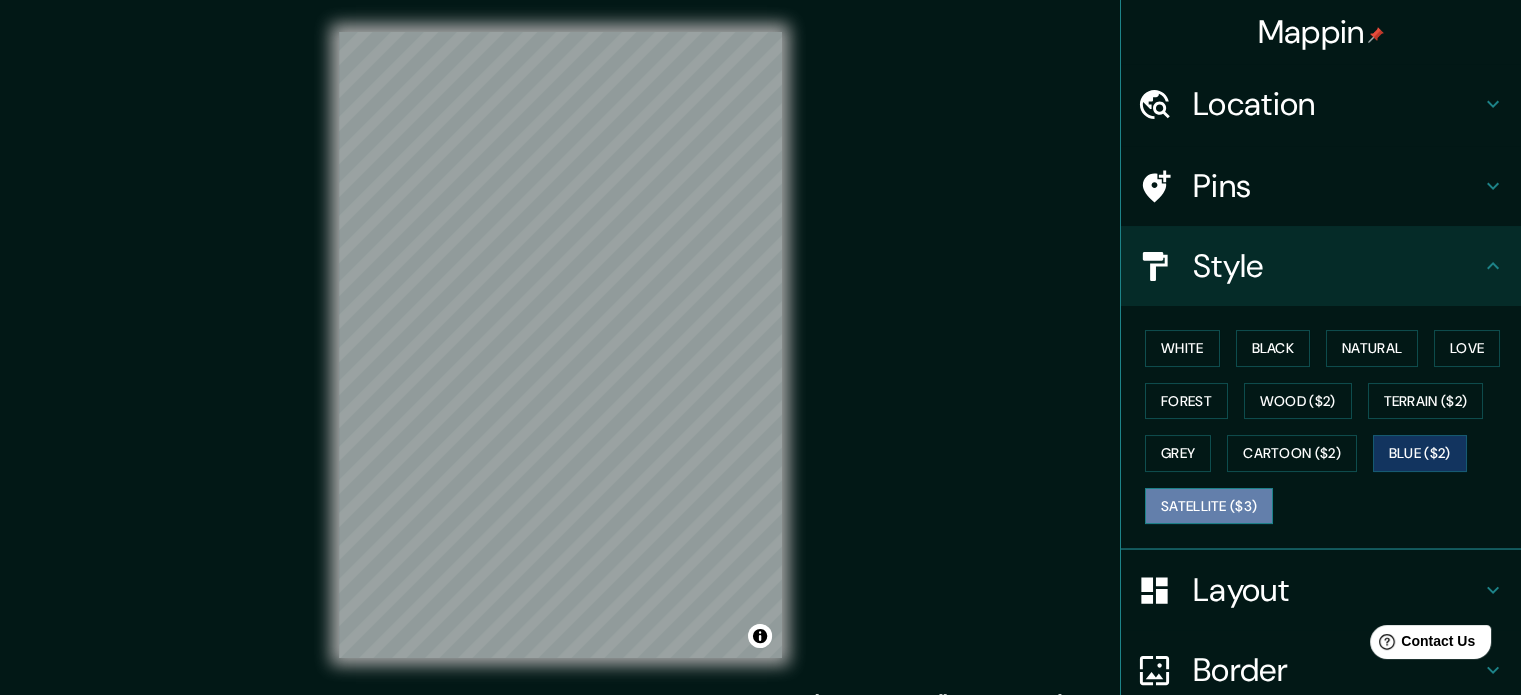 click on "Satellite ($3)" at bounding box center (1209, 506) 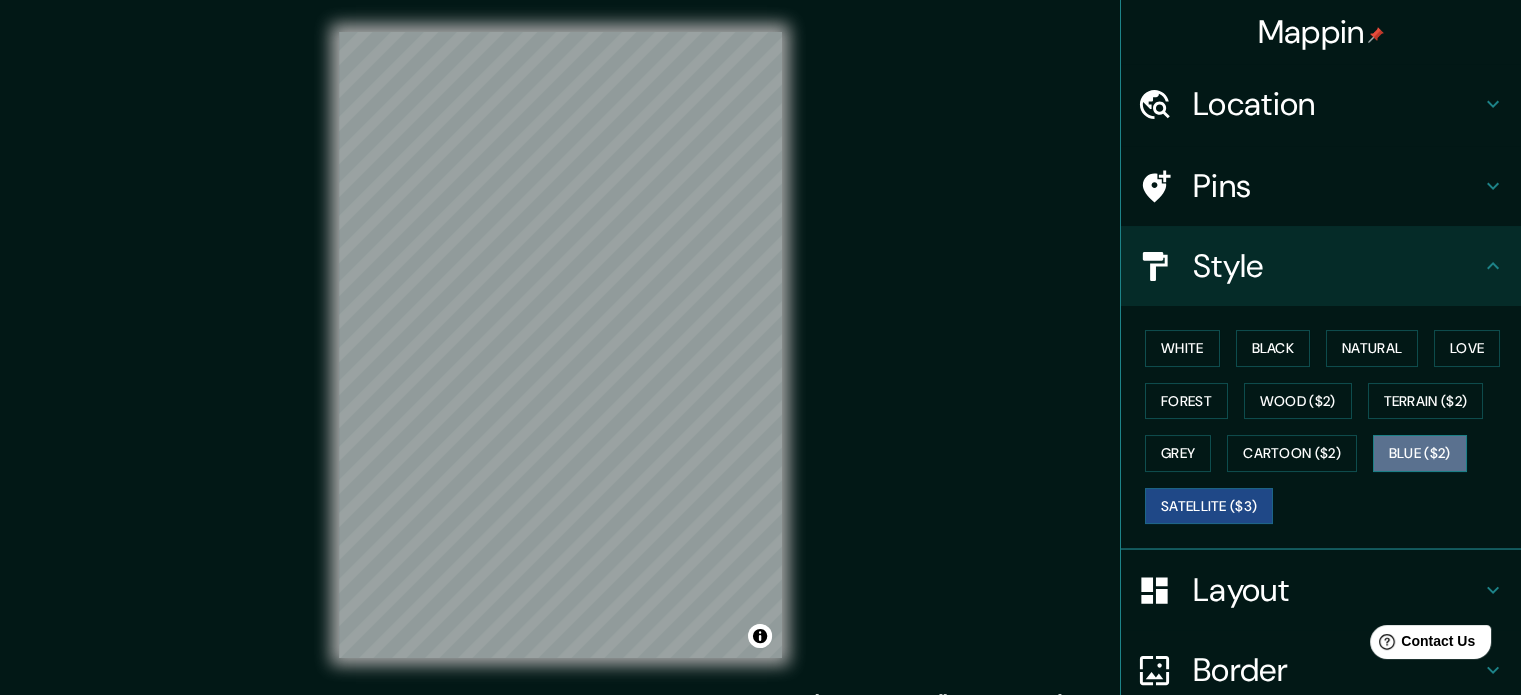 click on "Blue ($2)" at bounding box center [1420, 453] 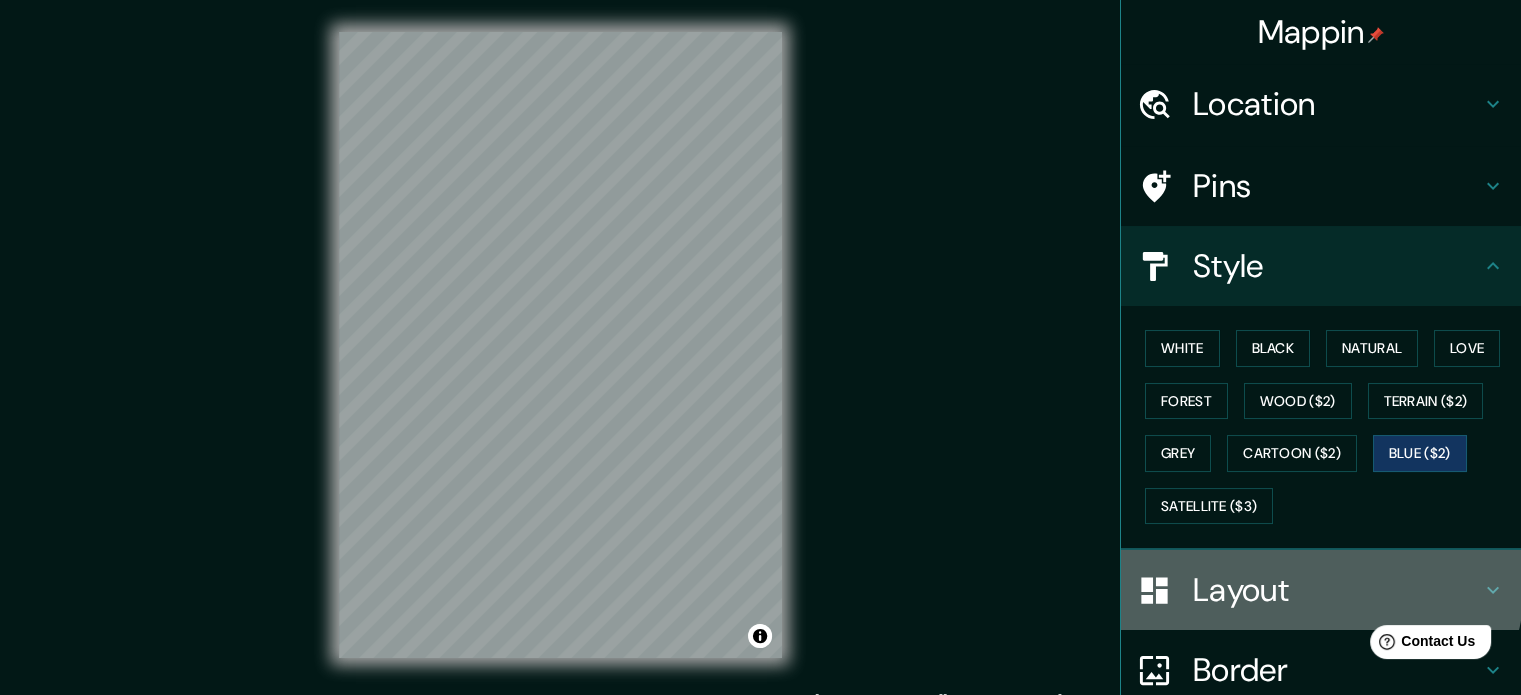 click on "Layout" at bounding box center [1337, 590] 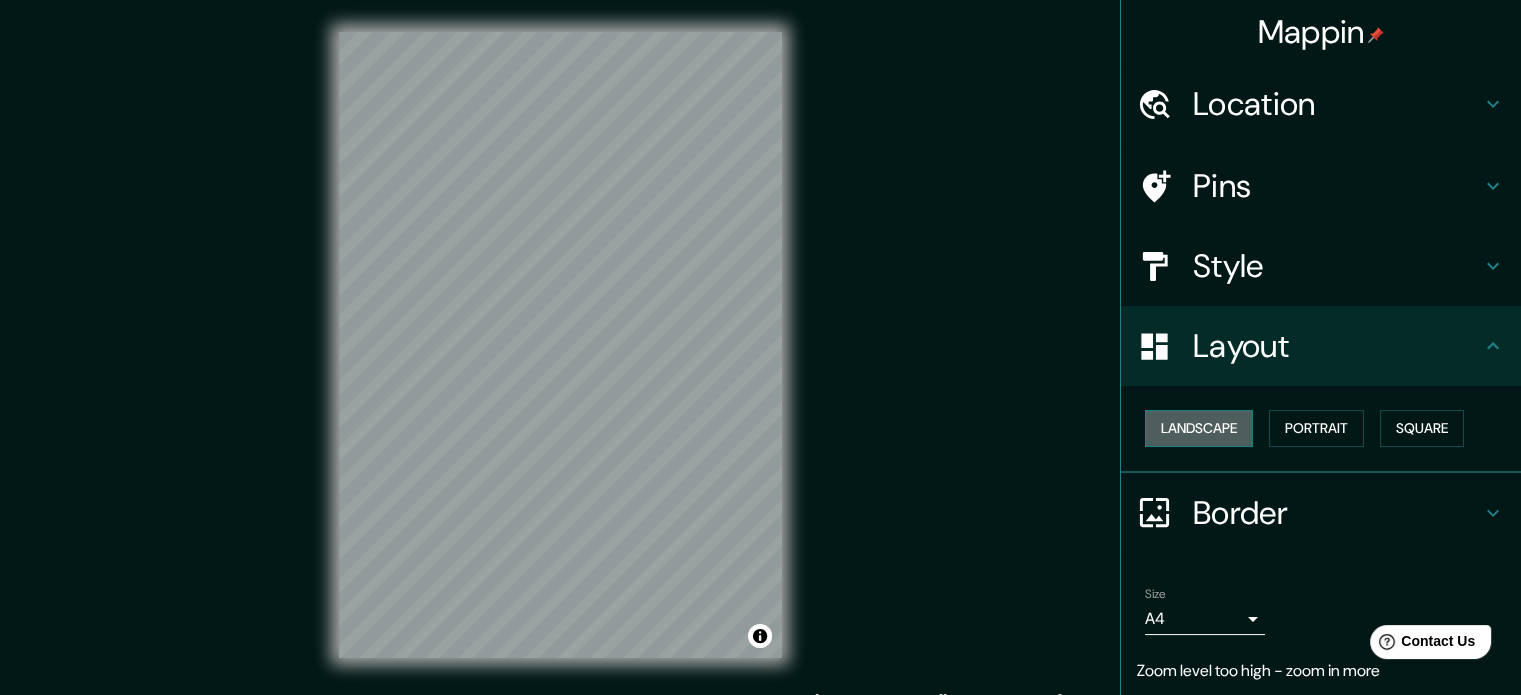 click on "Landscape" at bounding box center [1199, 428] 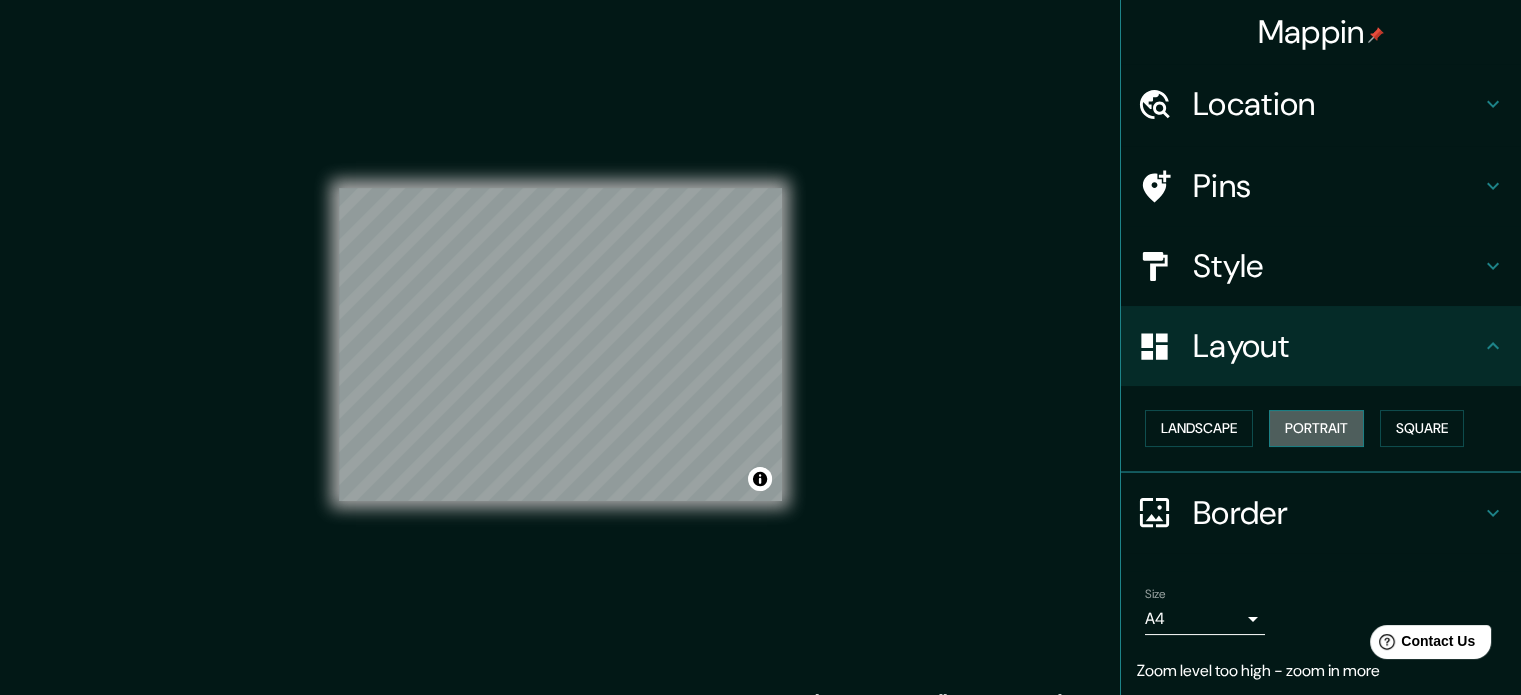 click on "Portrait" at bounding box center (1316, 428) 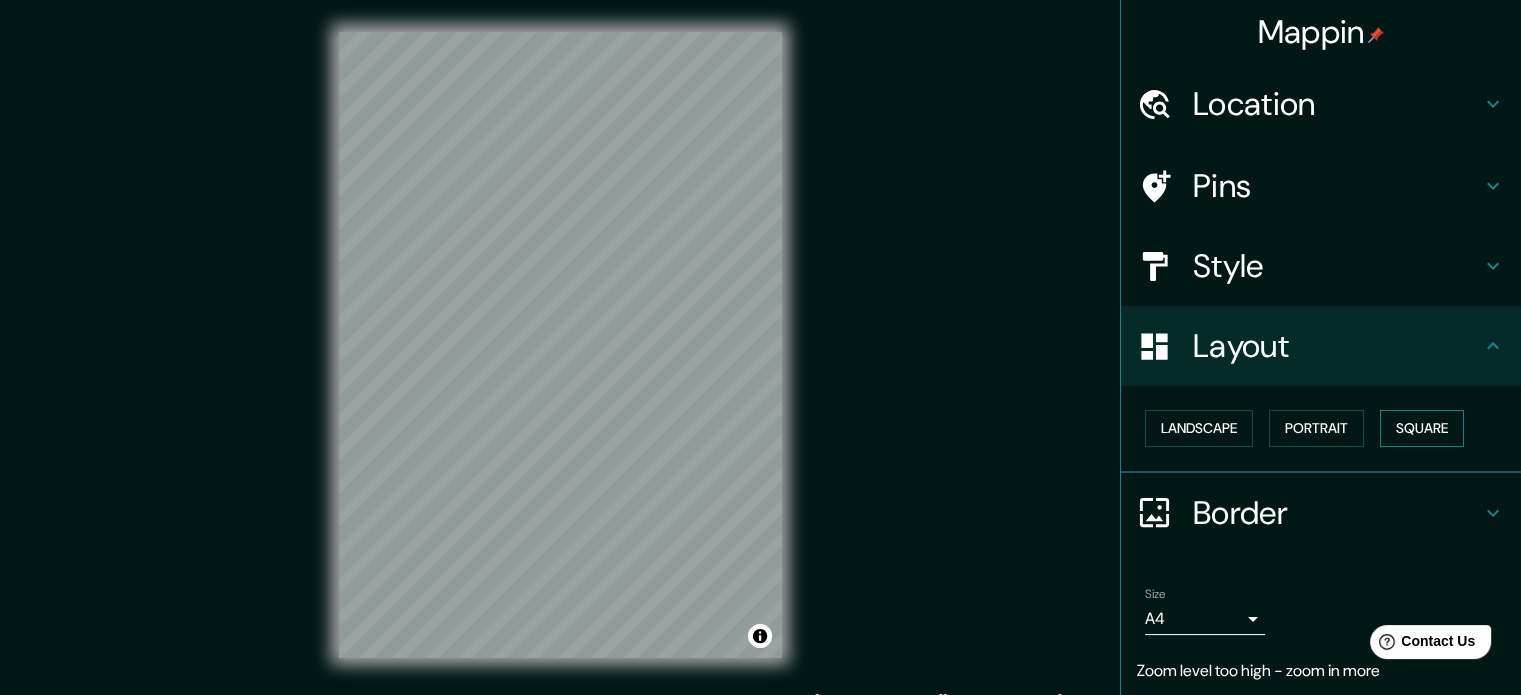 click on "Square" at bounding box center [1422, 428] 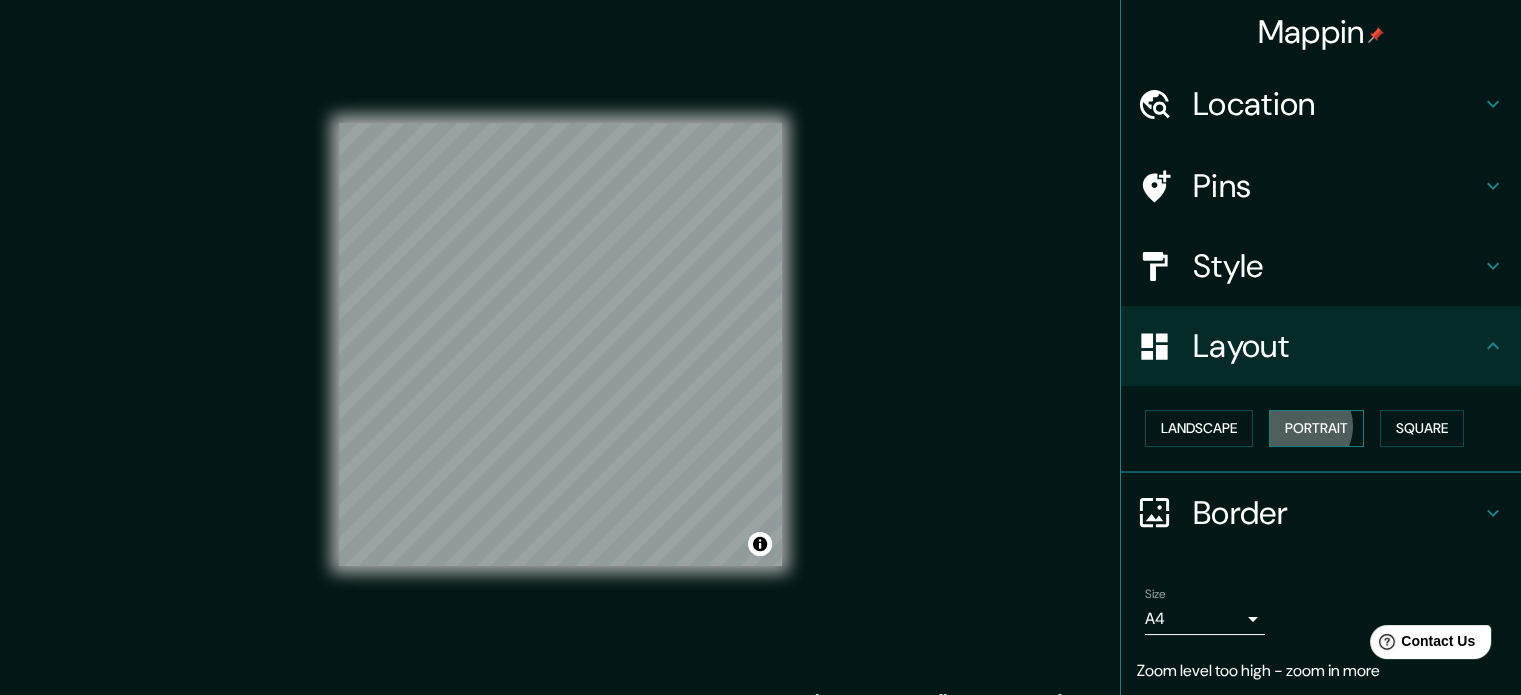 click on "Portrait" at bounding box center (1316, 428) 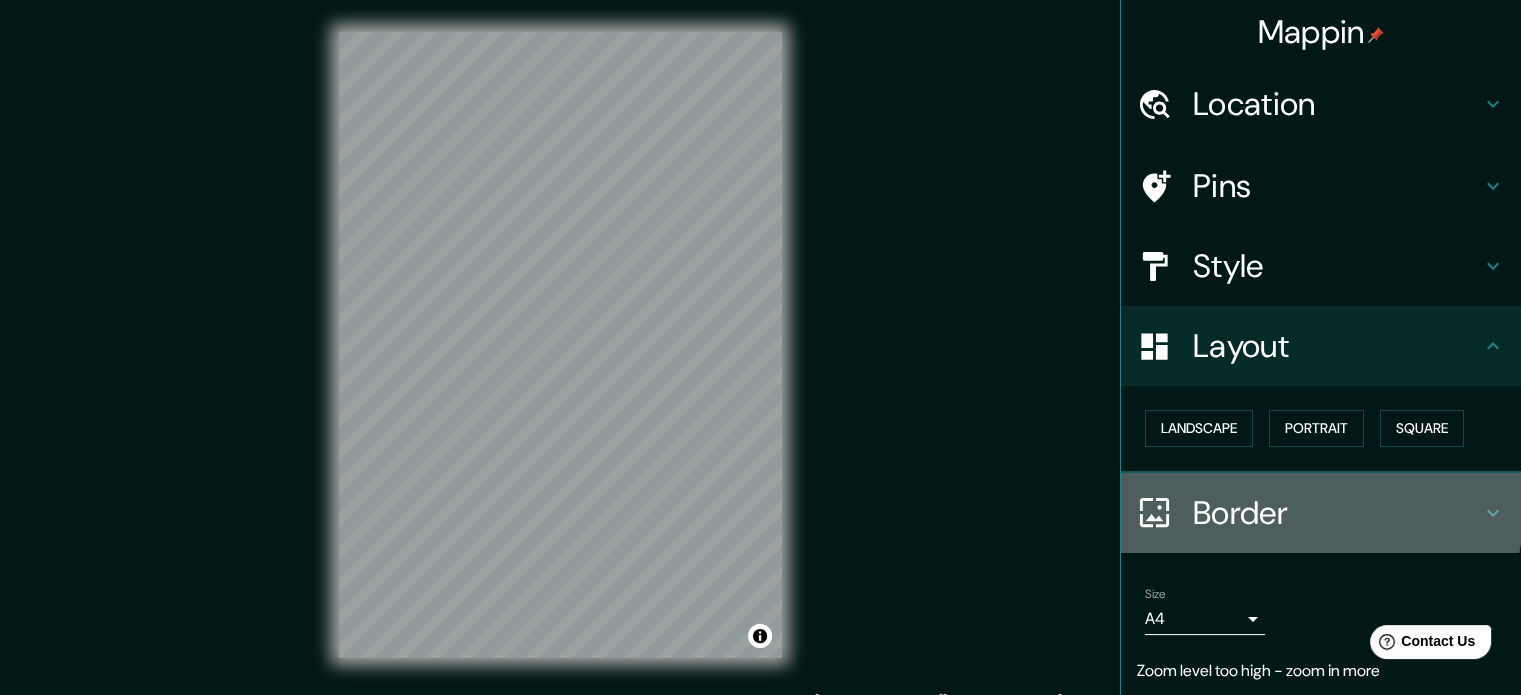 click on "Border" at bounding box center [1337, 513] 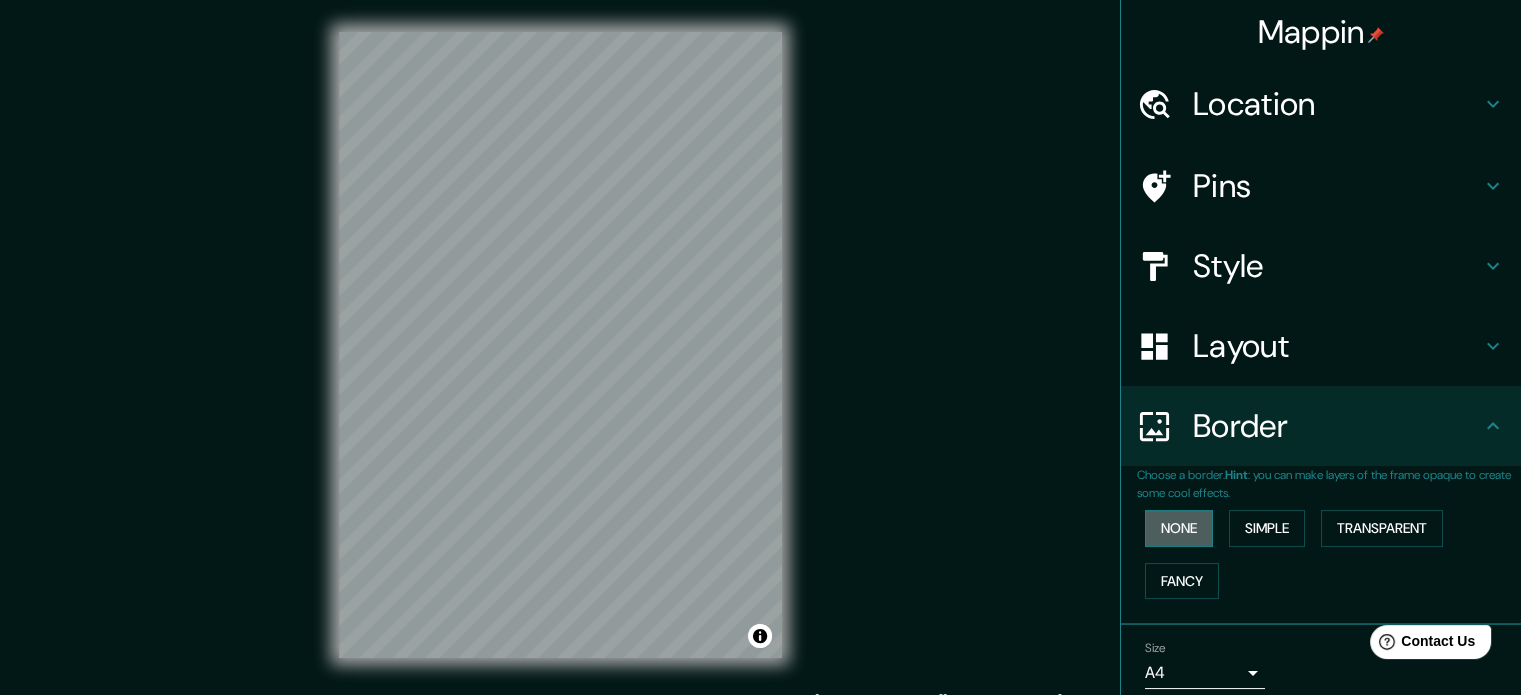 click on "None" at bounding box center [1179, 528] 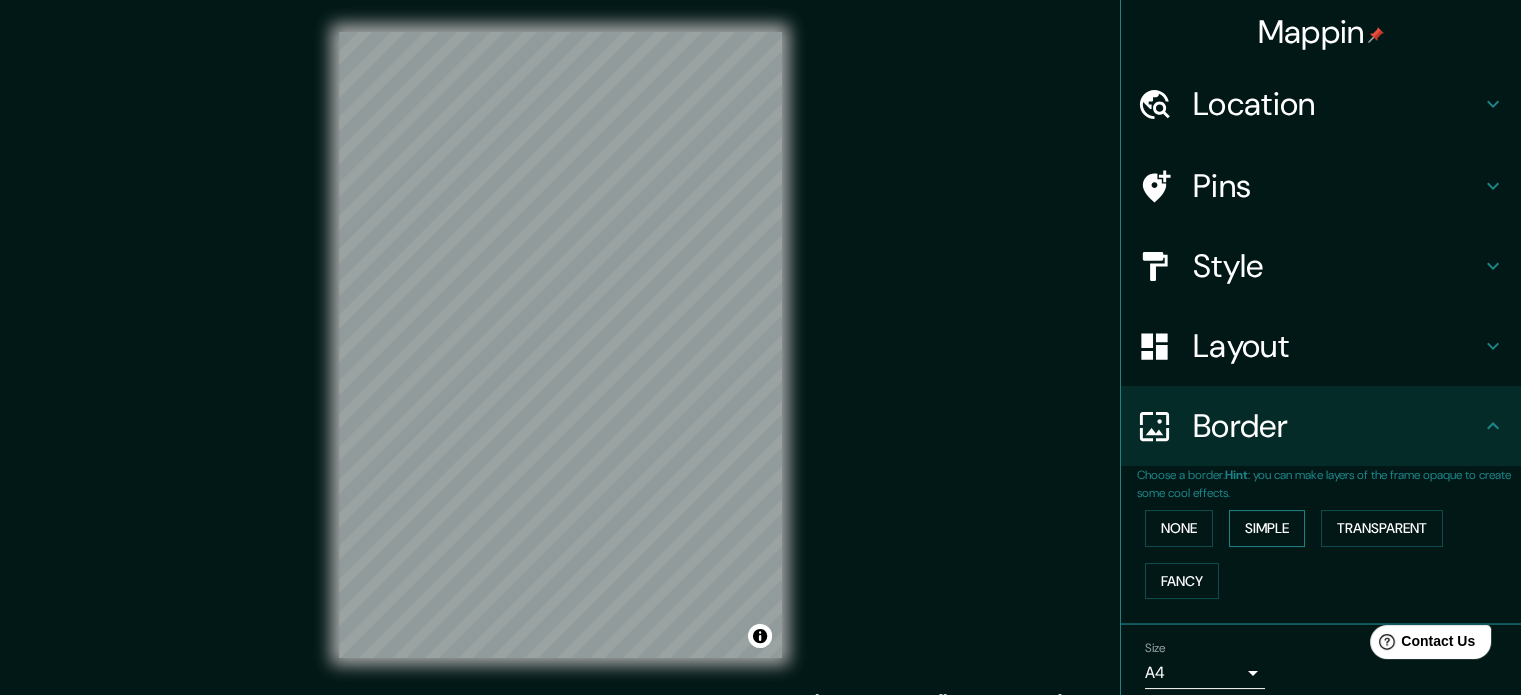 click on "Simple" at bounding box center (1267, 528) 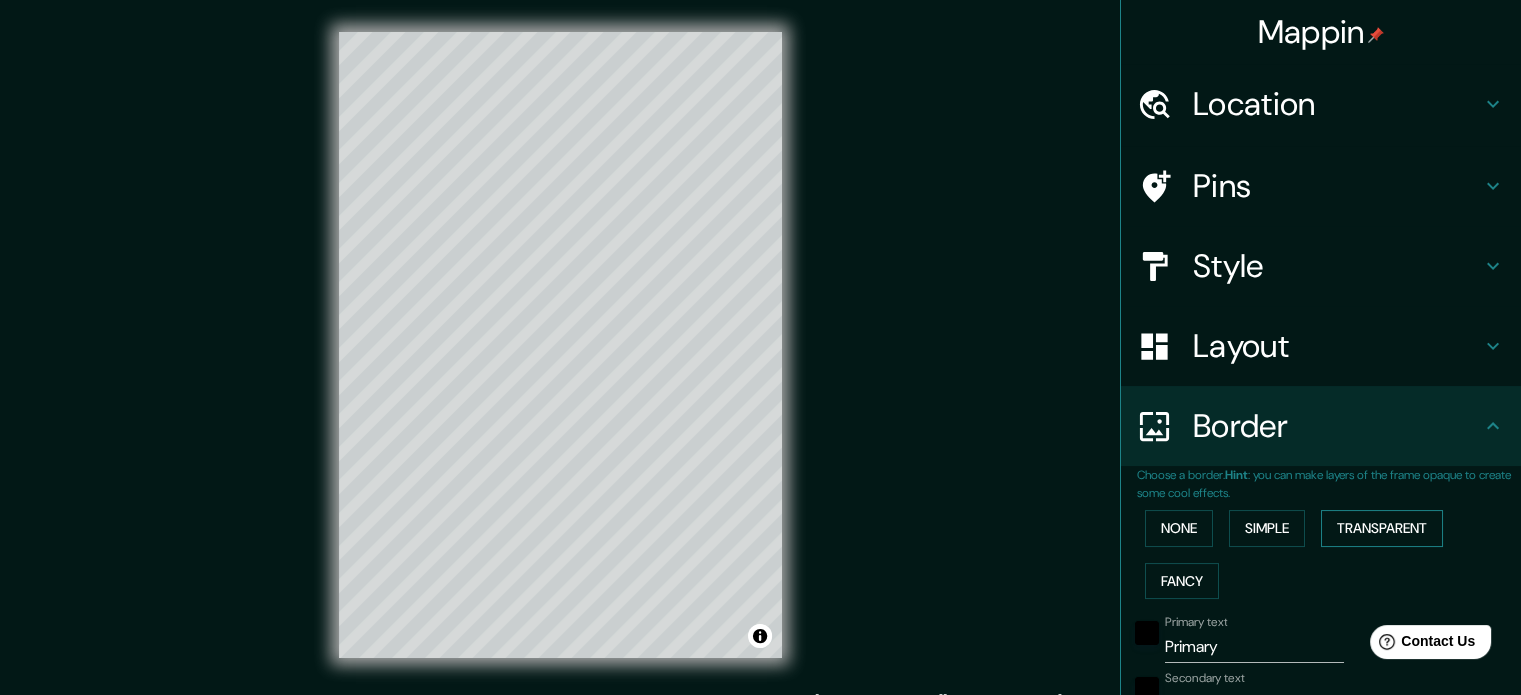 click on "Transparent" at bounding box center [1382, 528] 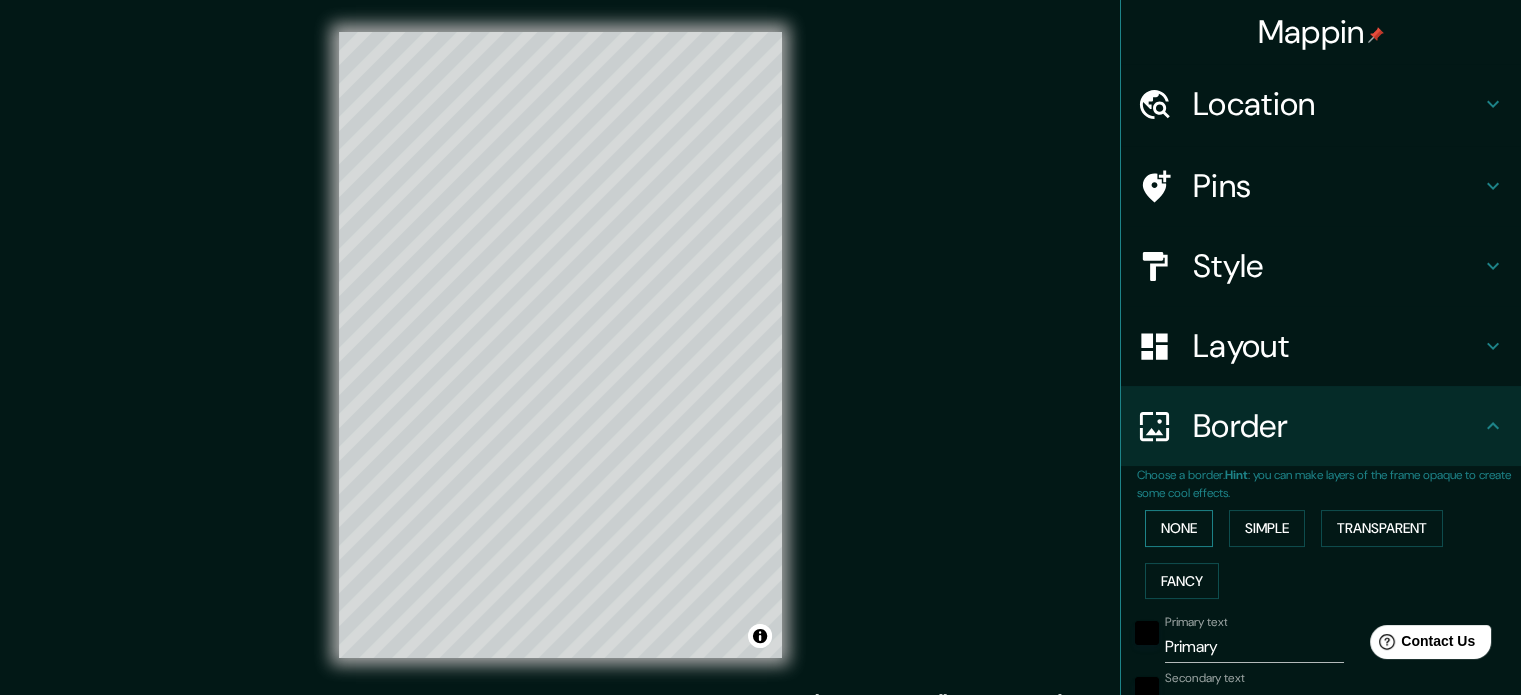 click on "None" at bounding box center [1179, 528] 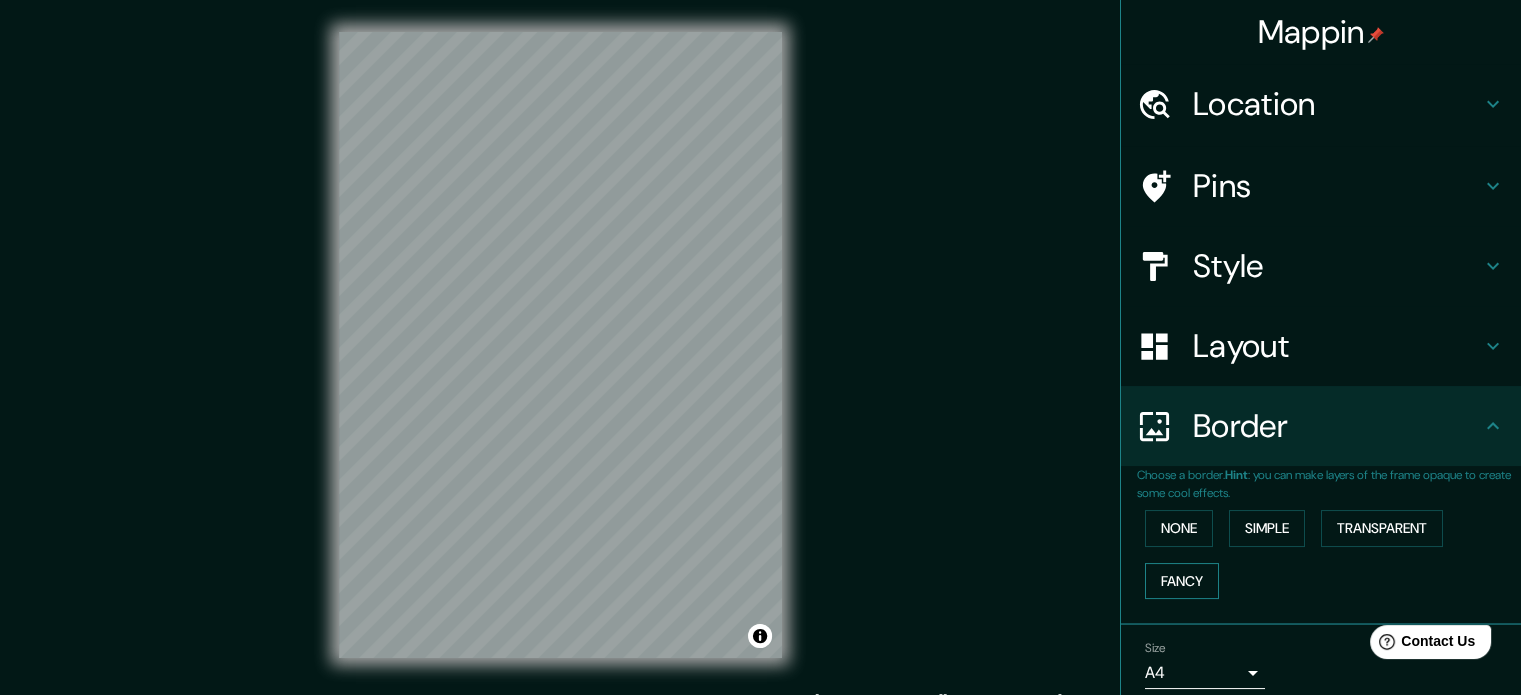 click on "Fancy" at bounding box center [1182, 581] 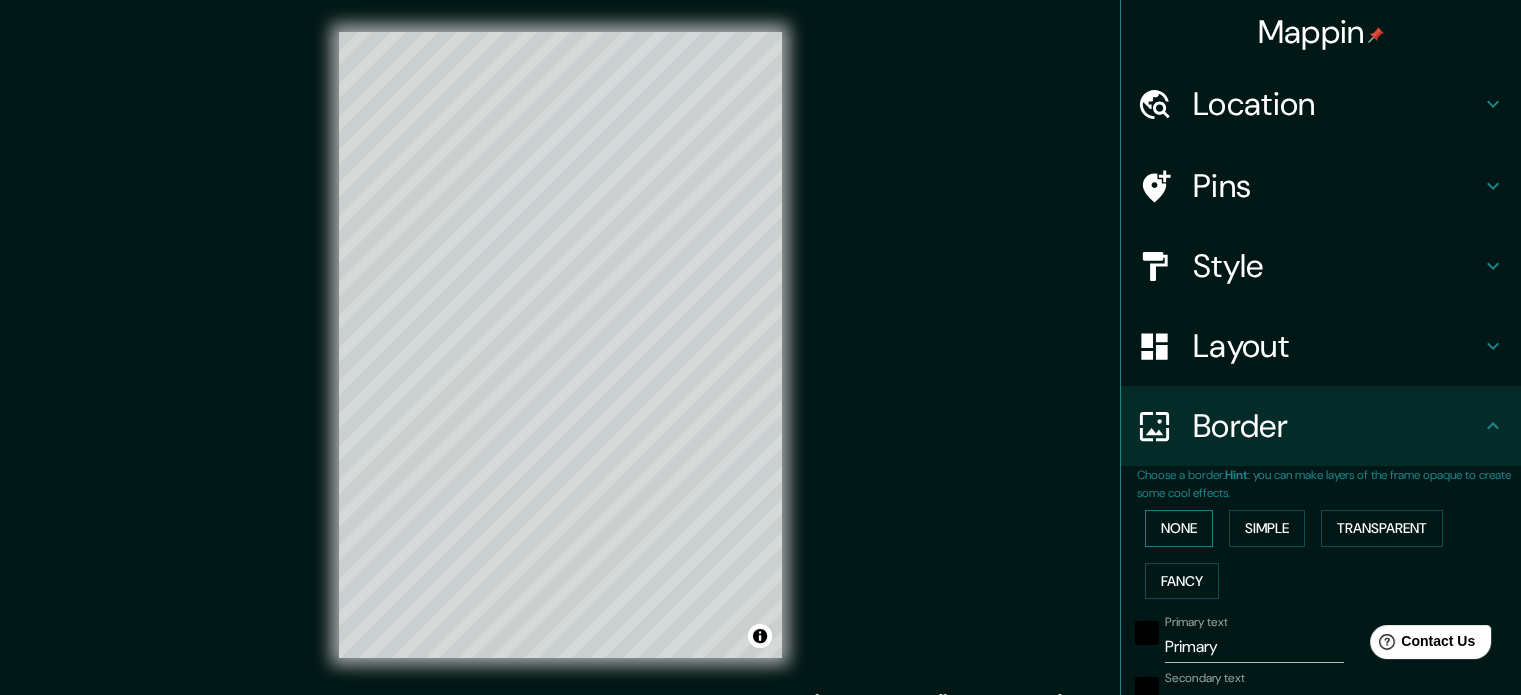click on "None" at bounding box center (1179, 528) 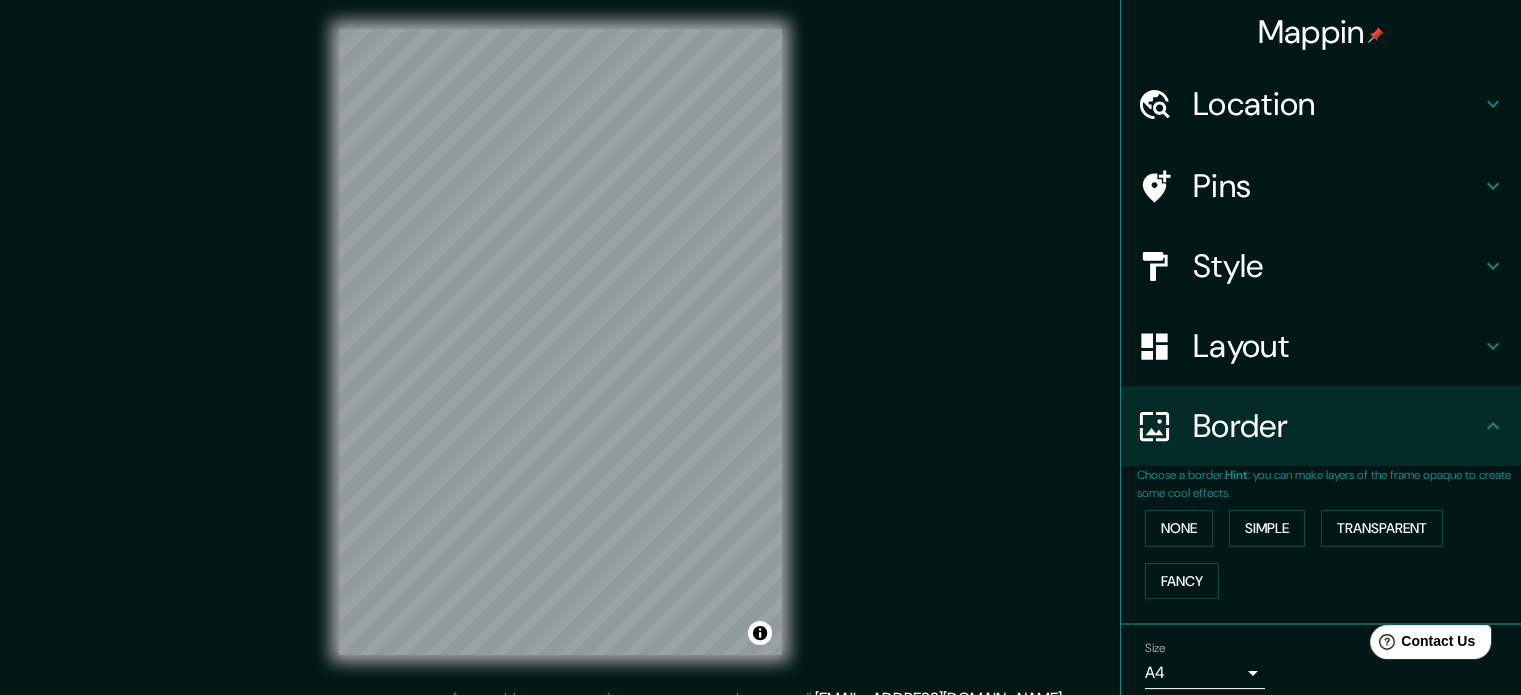 scroll, scrollTop: 4, scrollLeft: 0, axis: vertical 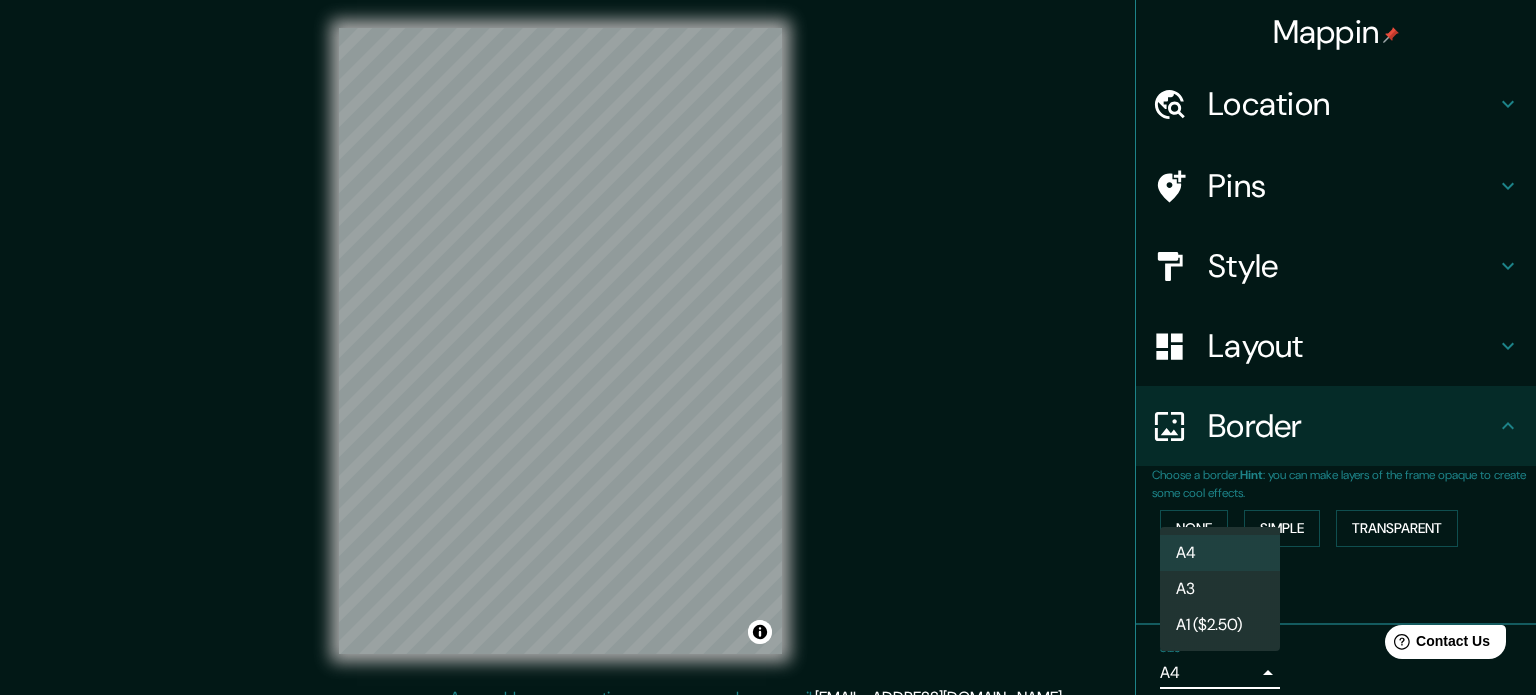 click on "Mappin Location [GEOGRAPHIC_DATA] [GEOGRAPHIC_DATA] [GEOGRAPHIC_DATA]  [GEOGRAPHIC_DATA], [GEOGRAPHIC_DATA] 8150000, [GEOGRAPHIC_DATA] [GEOGRAPHIC_DATA]  [GEOGRAPHIC_DATA], [GEOGRAPHIC_DATA] 4600000, [GEOGRAPHIC_DATA] [GEOGRAPHIC_DATA]  [GEOGRAPHIC_DATA], [GEOGRAPHIC_DATA], [GEOGRAPHIC_DATA] [GEOGRAPHIC_DATA]  [GEOGRAPHIC_DATA] - [GEOGRAPHIC_DATA], 2201, [GEOGRAPHIC_DATA] Pins Style Layout Border Choose a border.  Hint : you can make layers of the frame opaque to create some cool effects. None Simple Transparent Fancy Size A4 single Zoom level too high - zoom in more Create your map © Mapbox   © OpenStreetMap   Improve this map Any problems, suggestions, or concerns please email    [EMAIL_ADDRESS][DOMAIN_NAME] . . . A4 A3 A1 ($2.50)" at bounding box center [768, 343] 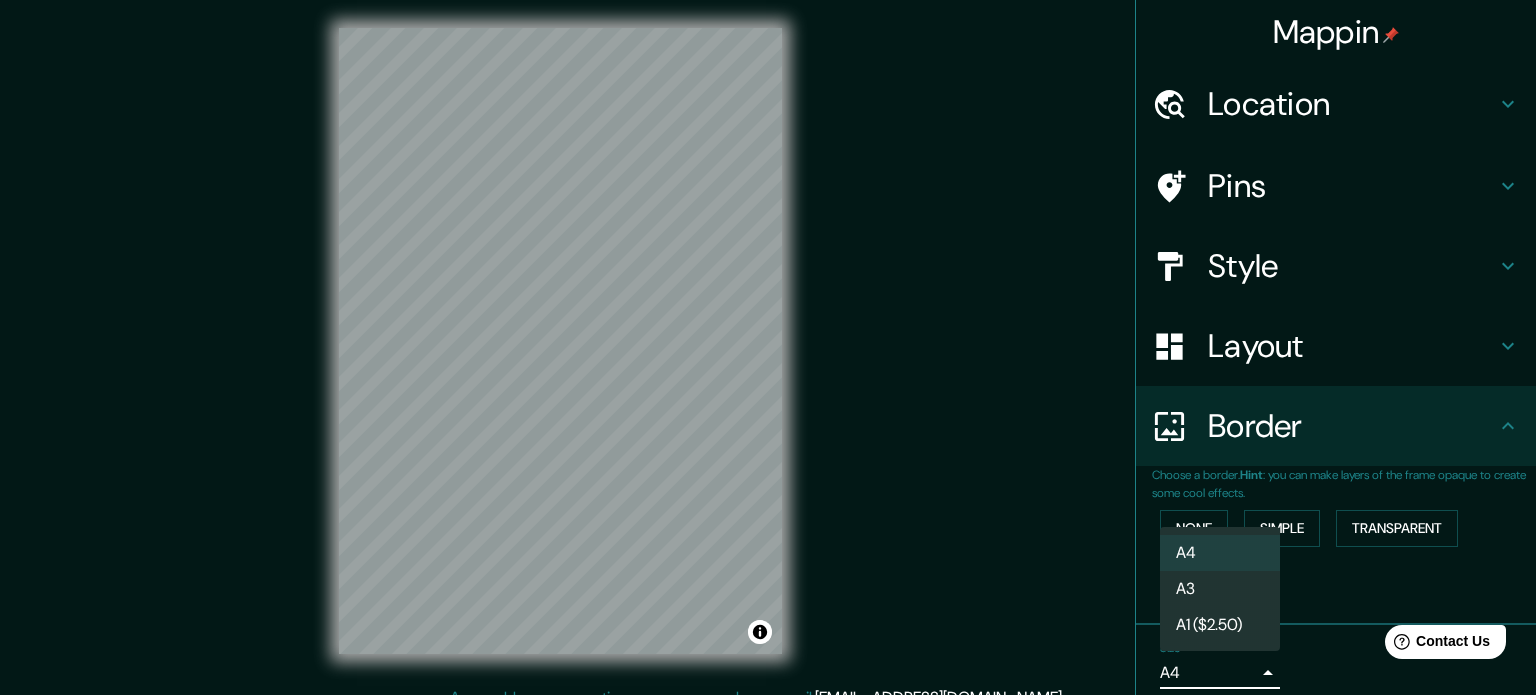 click on "A3" at bounding box center (1220, 589) 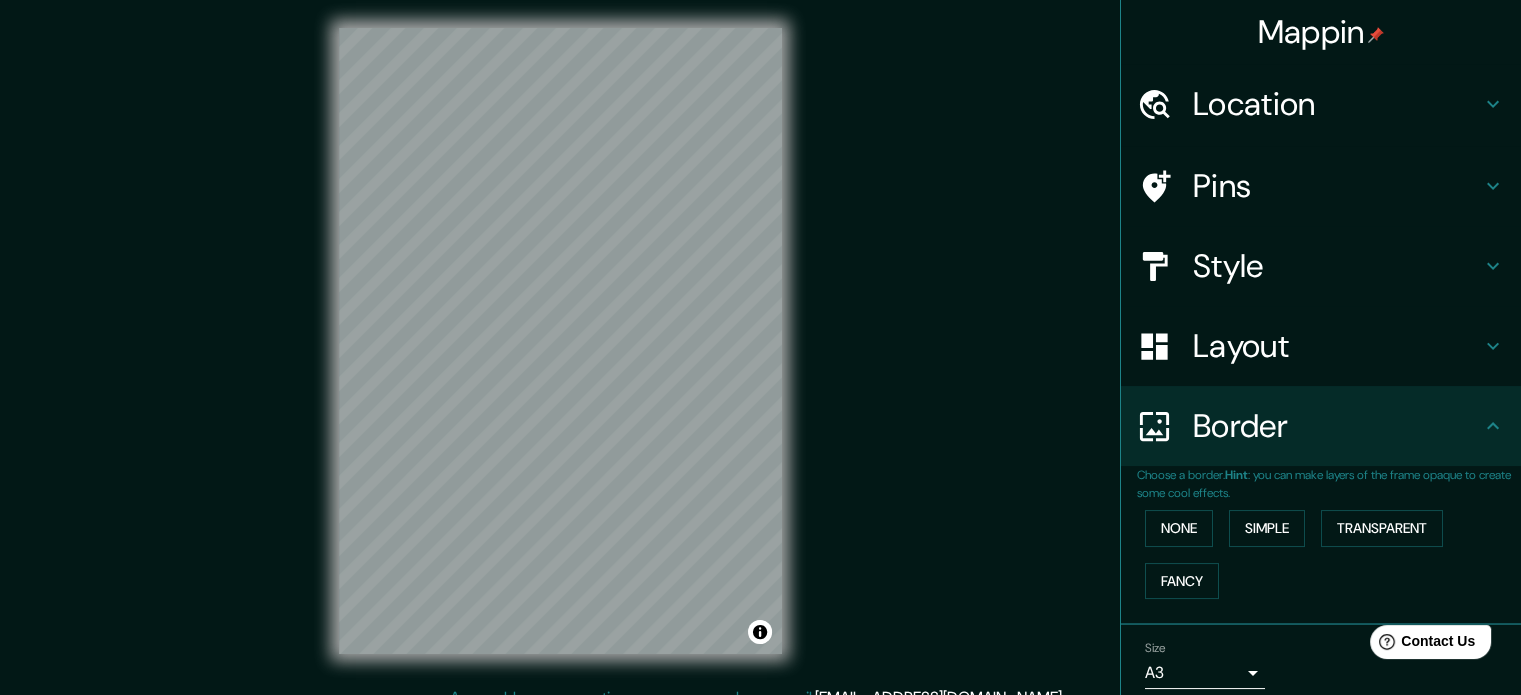 click on "Mappin Location [GEOGRAPHIC_DATA] [GEOGRAPHIC_DATA] [GEOGRAPHIC_DATA]  [GEOGRAPHIC_DATA], [GEOGRAPHIC_DATA] 8150000, [GEOGRAPHIC_DATA] [GEOGRAPHIC_DATA]  [GEOGRAPHIC_DATA], [GEOGRAPHIC_DATA] 4600000, [GEOGRAPHIC_DATA] [GEOGRAPHIC_DATA]  [GEOGRAPHIC_DATA], [GEOGRAPHIC_DATA], [GEOGRAPHIC_DATA] [GEOGRAPHIC_DATA]  [GEOGRAPHIC_DATA] - [GEOGRAPHIC_DATA], 2201, [GEOGRAPHIC_DATA] Pins Style Layout Border Choose a border.  Hint : you can make layers of the frame opaque to create some cool effects. None Simple Transparent Fancy Size A3 a4 Zoom level too high - zoom in more Create your map © Mapbox   © OpenStreetMap   Improve this map Any problems, suggestions, or concerns please email    [EMAIL_ADDRESS][DOMAIN_NAME] . . ." at bounding box center (760, 357) 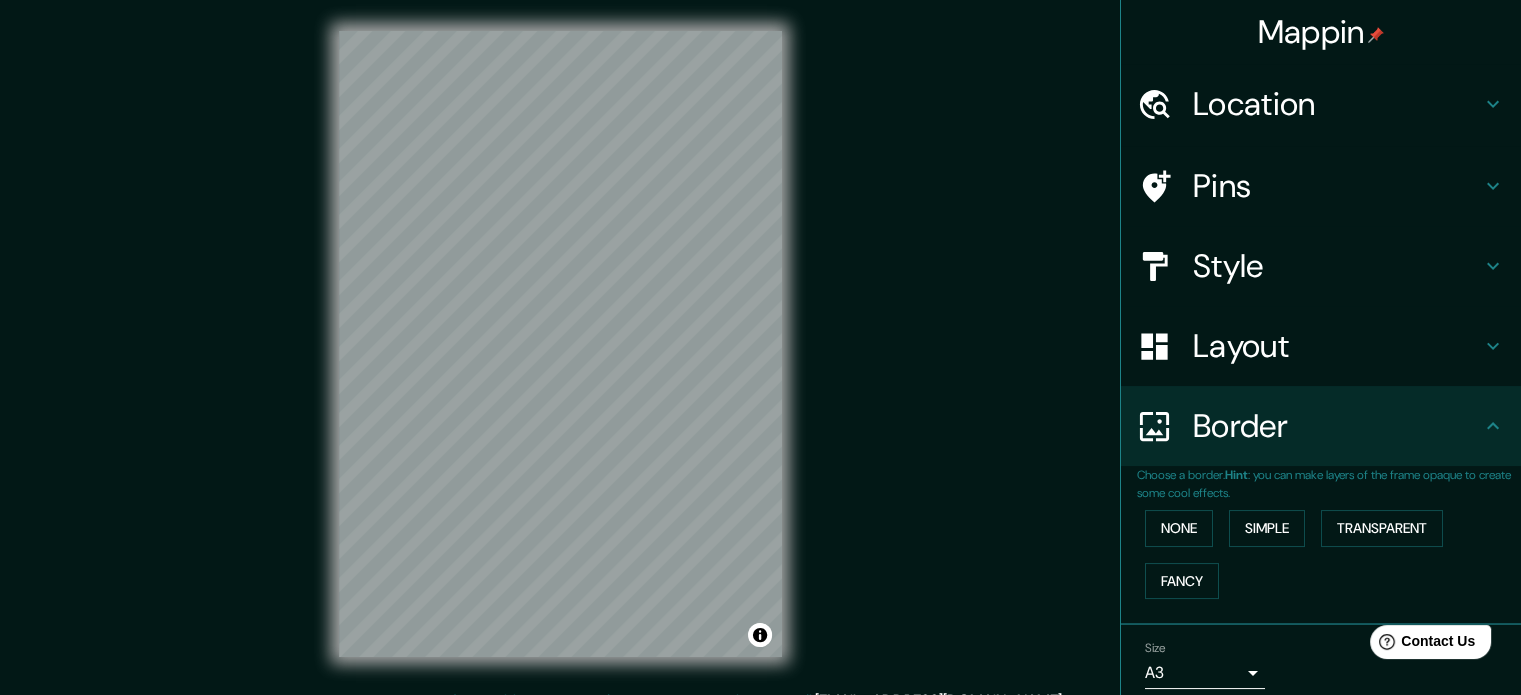 scroll, scrollTop: 0, scrollLeft: 0, axis: both 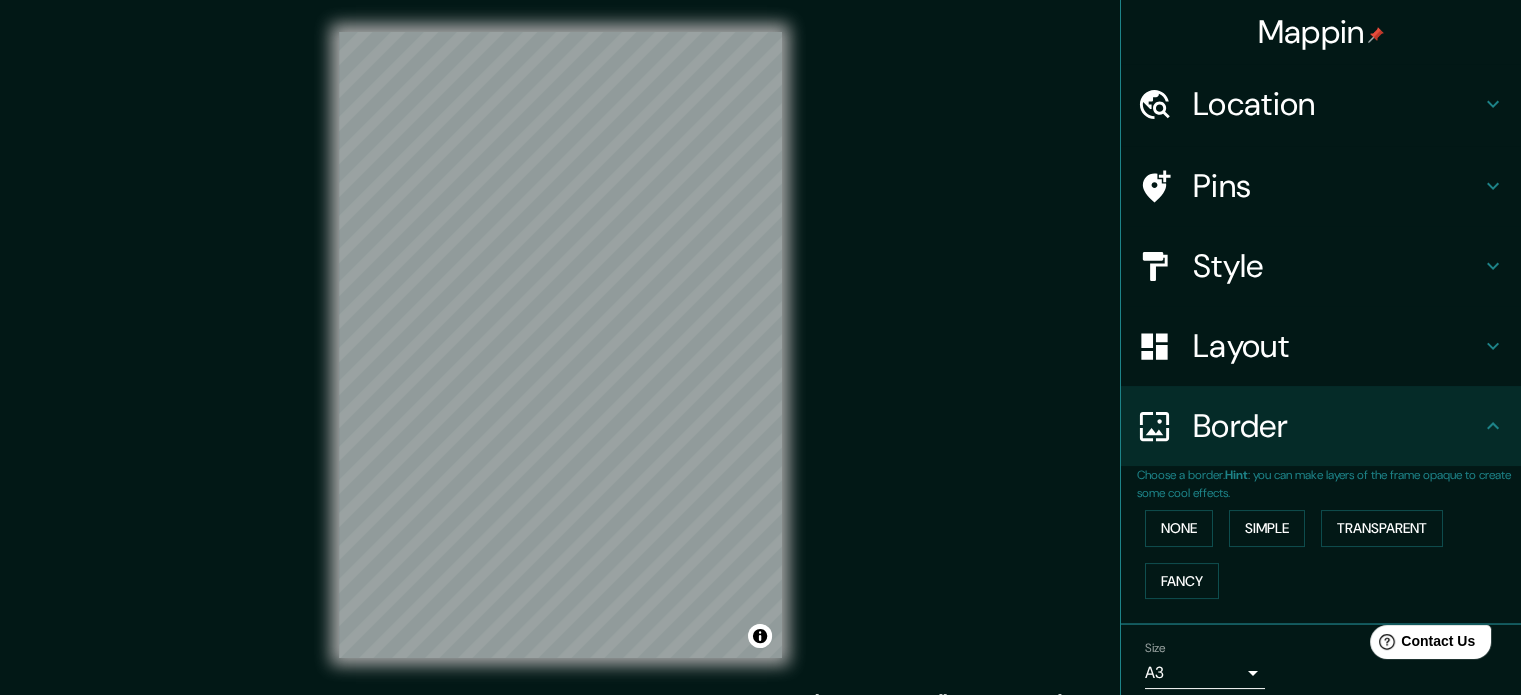 click on "Location" at bounding box center [1337, 104] 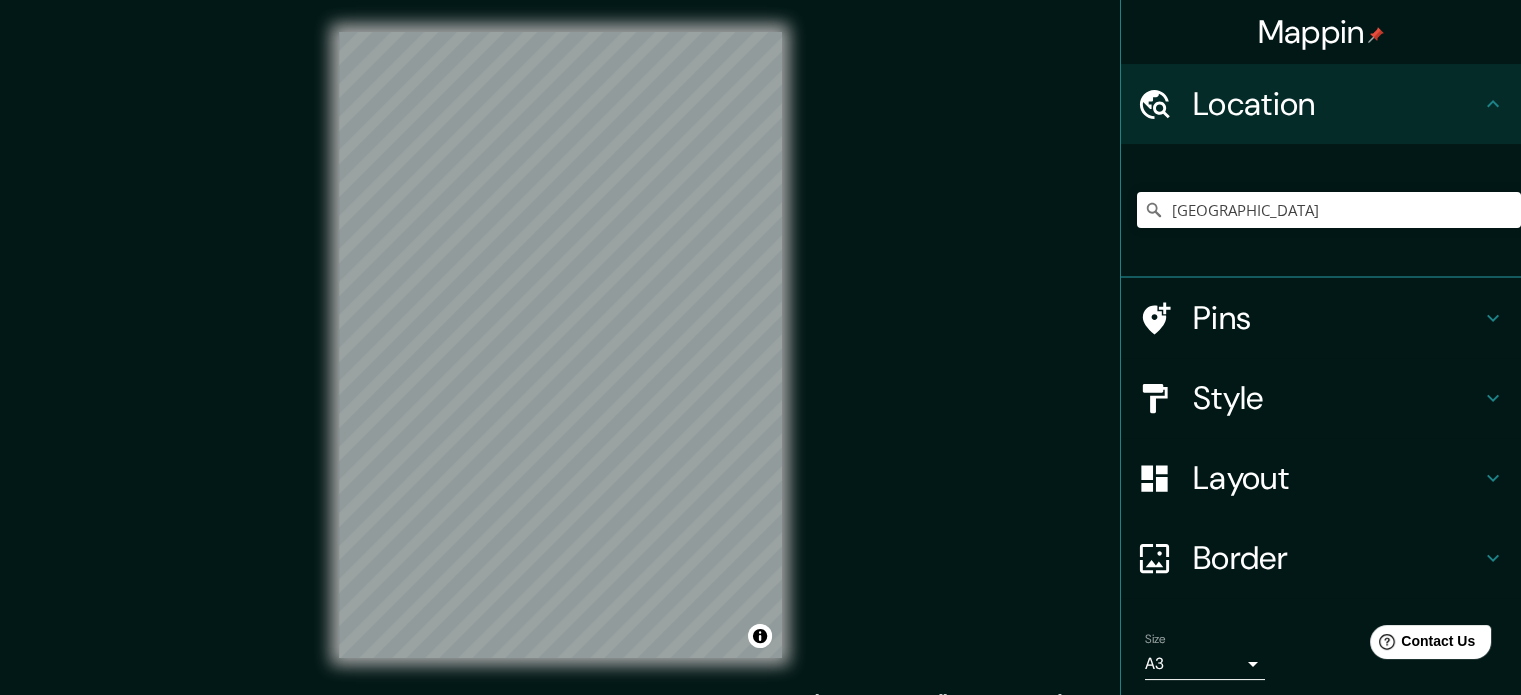 click on "Location" at bounding box center (1337, 104) 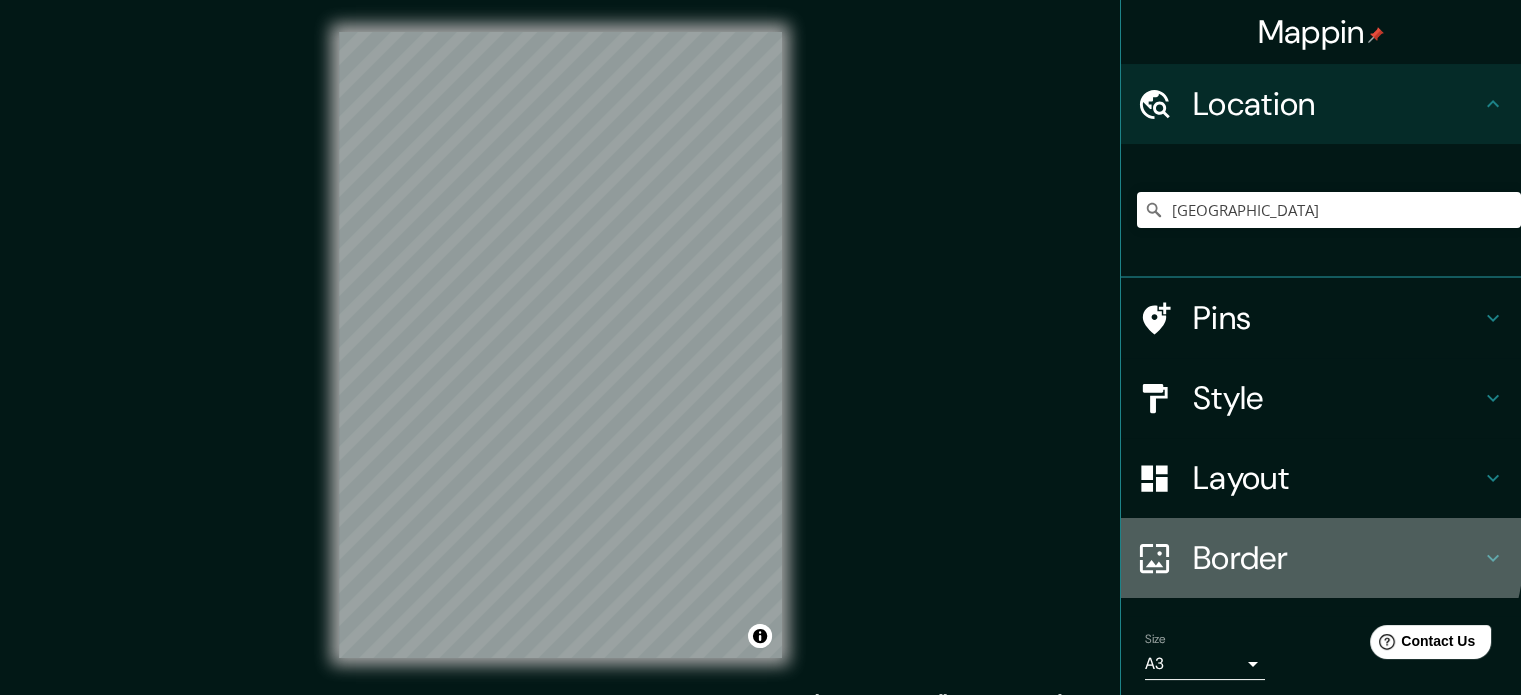 click on "Border" at bounding box center (1337, 558) 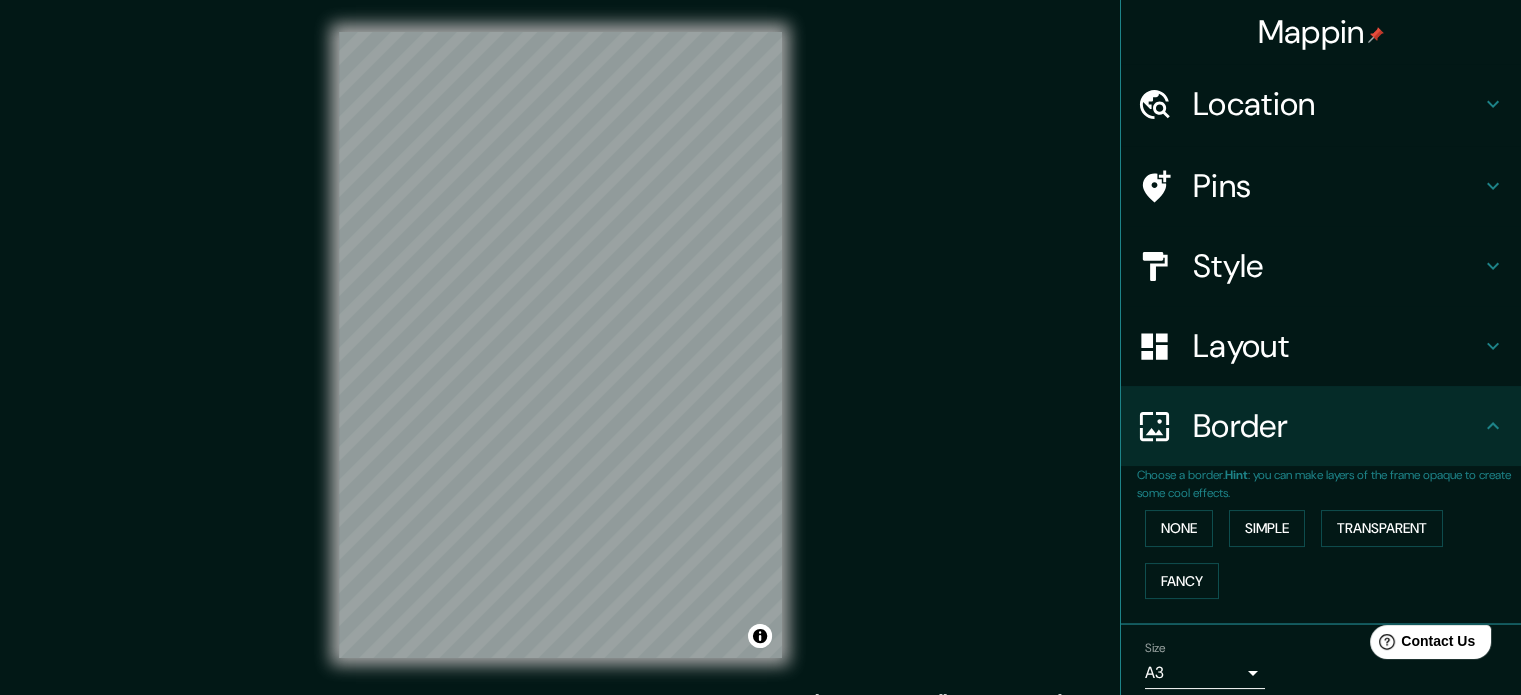 click on "Mappin Location [GEOGRAPHIC_DATA] [GEOGRAPHIC_DATA] [GEOGRAPHIC_DATA]  [GEOGRAPHIC_DATA], [GEOGRAPHIC_DATA] 8150000, [GEOGRAPHIC_DATA] [GEOGRAPHIC_DATA]  [GEOGRAPHIC_DATA], [GEOGRAPHIC_DATA] 4600000, [GEOGRAPHIC_DATA] [GEOGRAPHIC_DATA]  [GEOGRAPHIC_DATA], [GEOGRAPHIC_DATA], [GEOGRAPHIC_DATA] [GEOGRAPHIC_DATA]  [GEOGRAPHIC_DATA] - [GEOGRAPHIC_DATA], 2201, [GEOGRAPHIC_DATA] Pins Style Layout Border Choose a border.  Hint : you can make layers of the frame opaque to create some cool effects. None Simple Transparent Fancy Size A3 a4 Zoom level too high - zoom in more Create your map © Mapbox   © OpenStreetMap   Improve this map Any problems, suggestions, or concerns please email    [EMAIL_ADDRESS][DOMAIN_NAME] . . ." at bounding box center (760, 361) 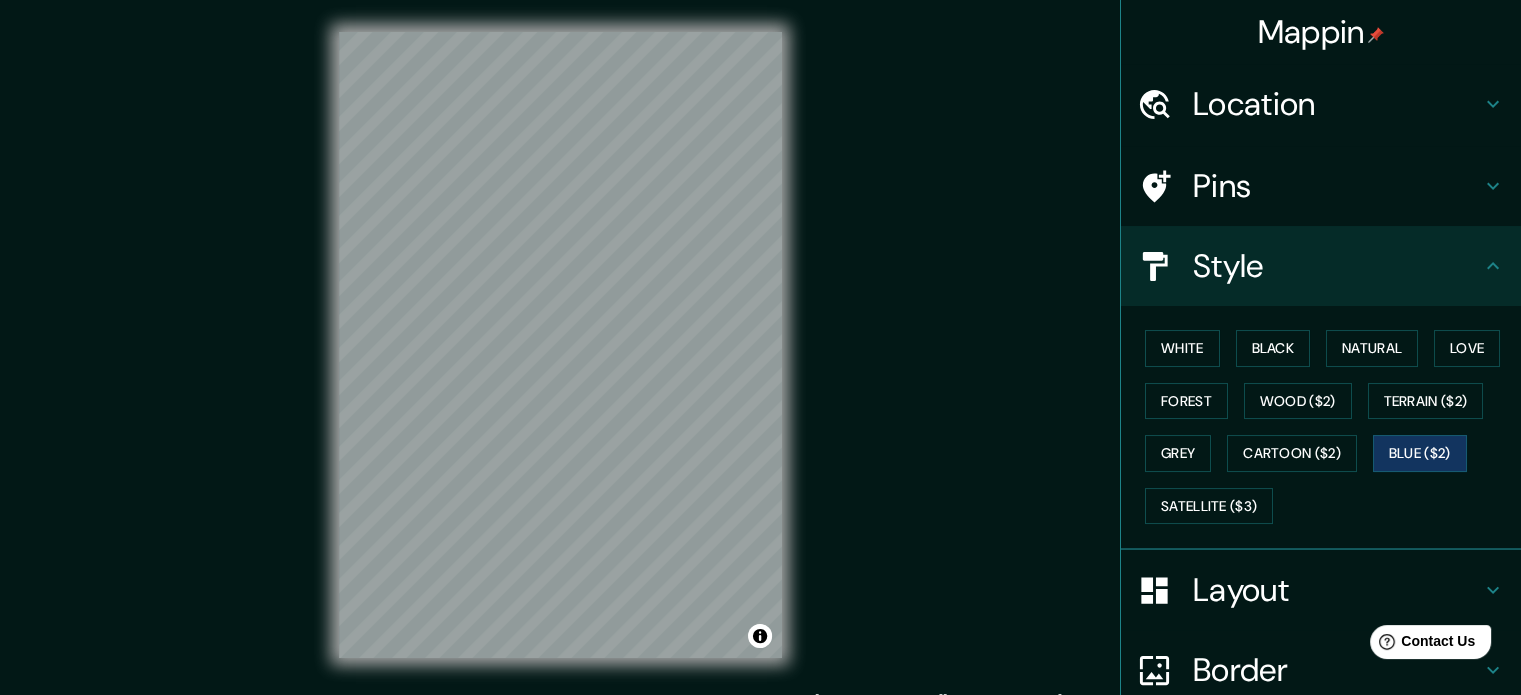 drag, startPoint x: 1260, startPoint y: 383, endPoint x: 1225, endPoint y: 406, distance: 41.880783 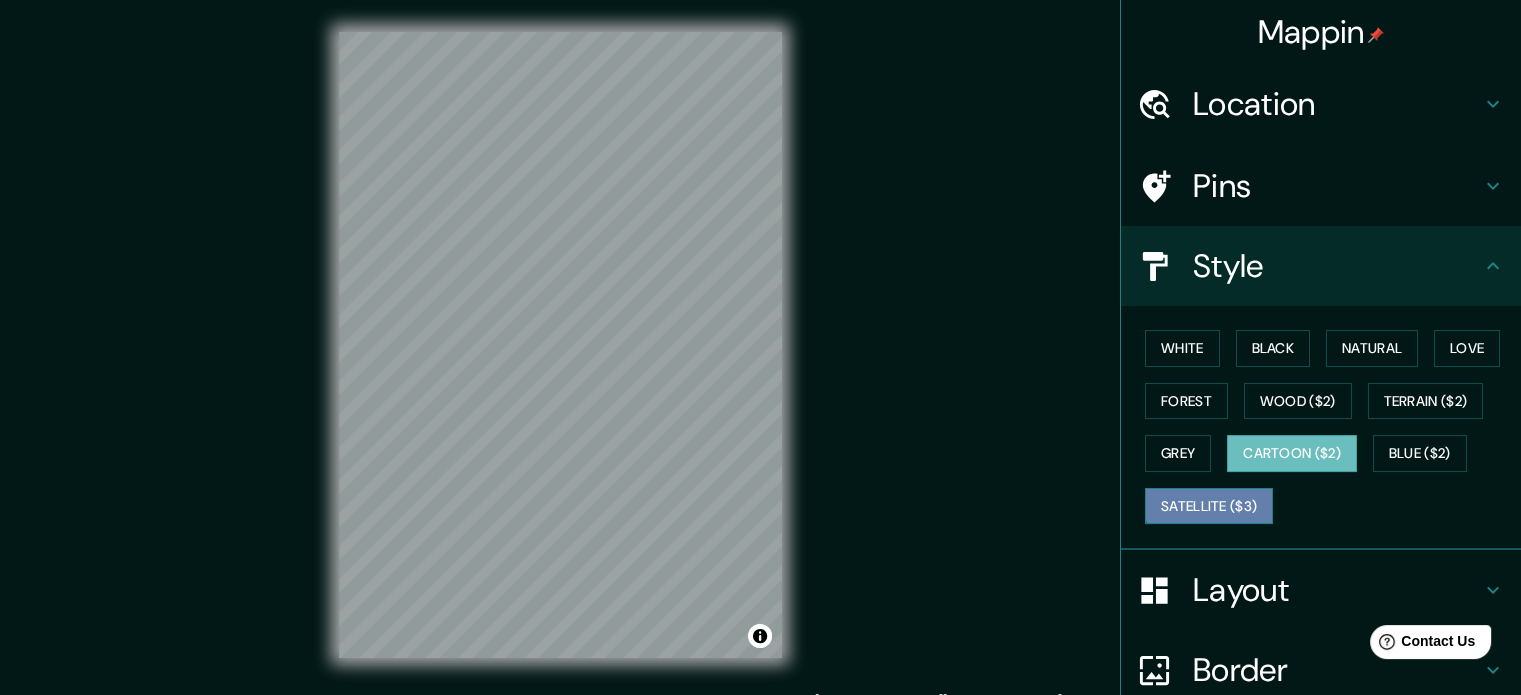 click on "Satellite ($3)" at bounding box center (1209, 506) 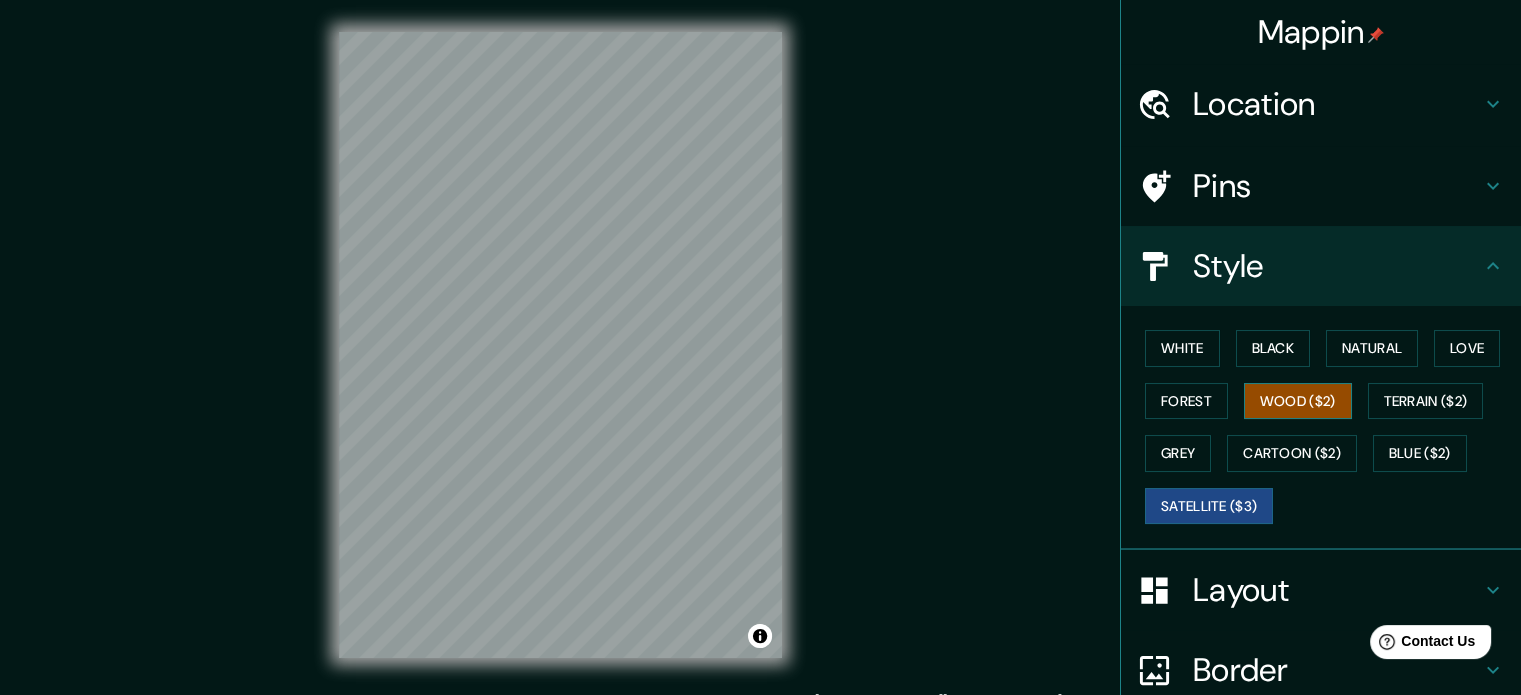 click on "Wood ($2)" at bounding box center [1298, 401] 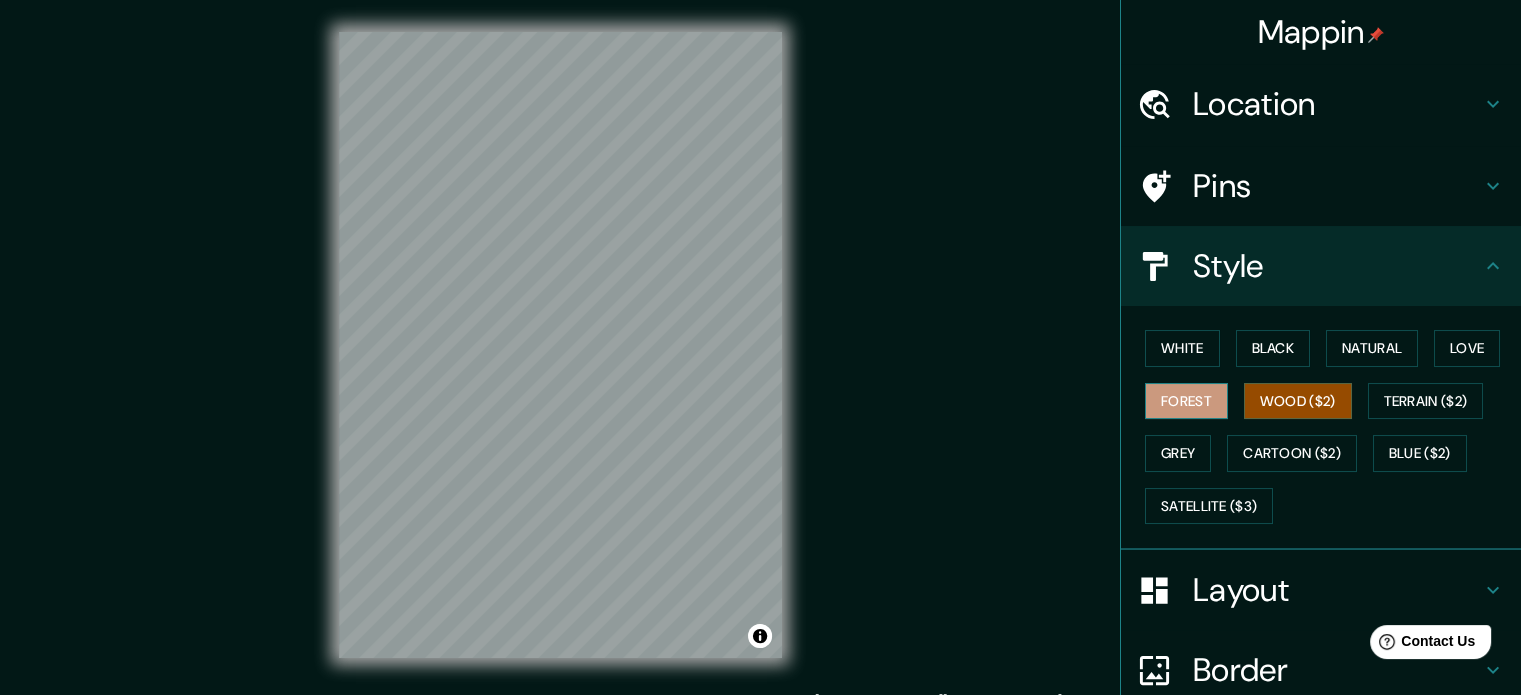 click on "Forest" at bounding box center [1186, 401] 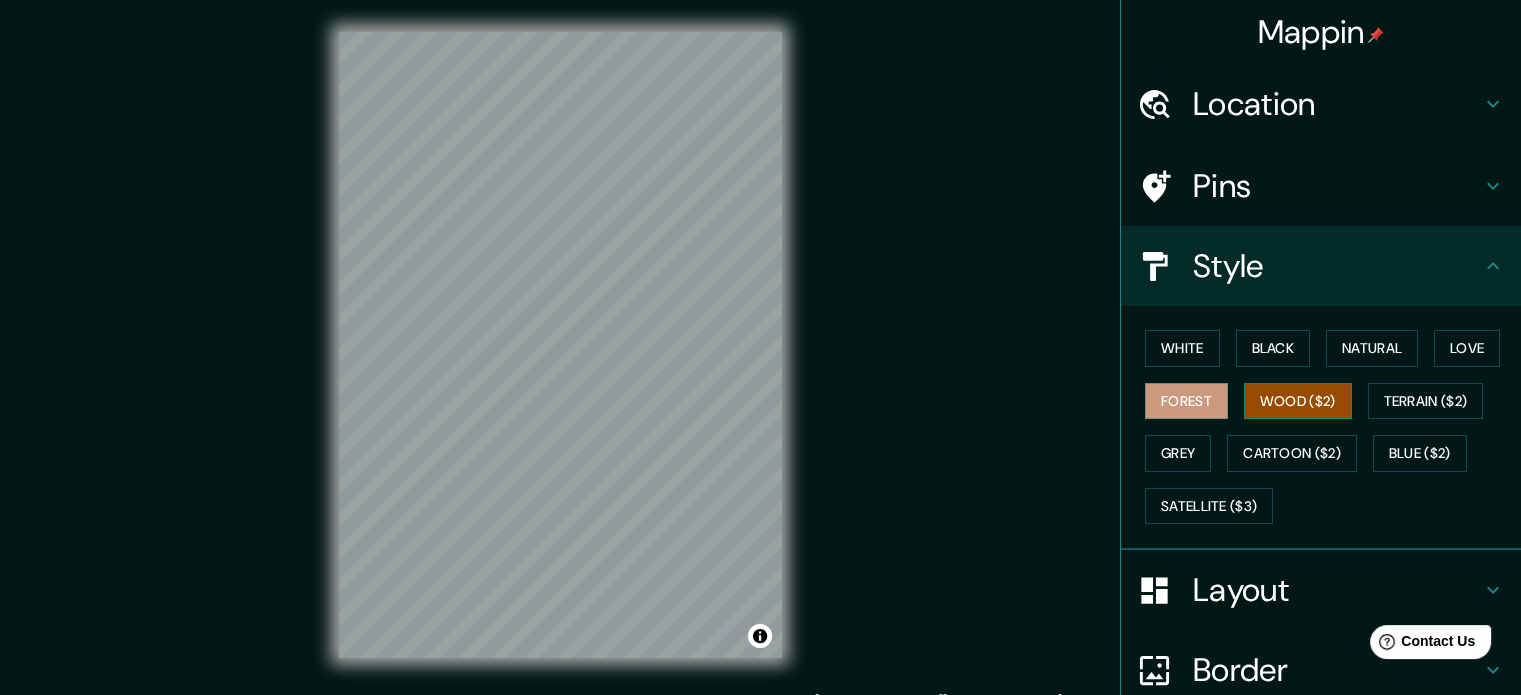 click on "Wood ($2)" at bounding box center (1298, 401) 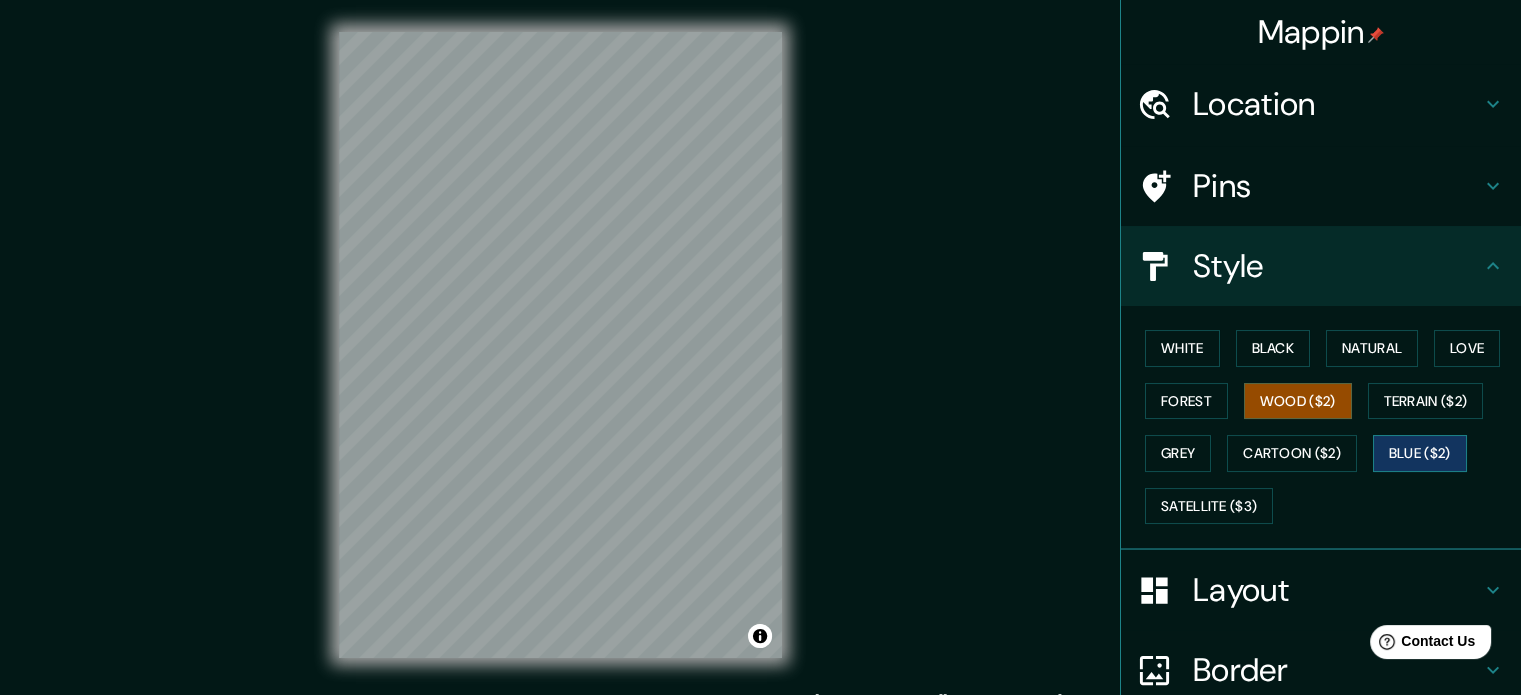 click on "Blue ($2)" at bounding box center (1420, 453) 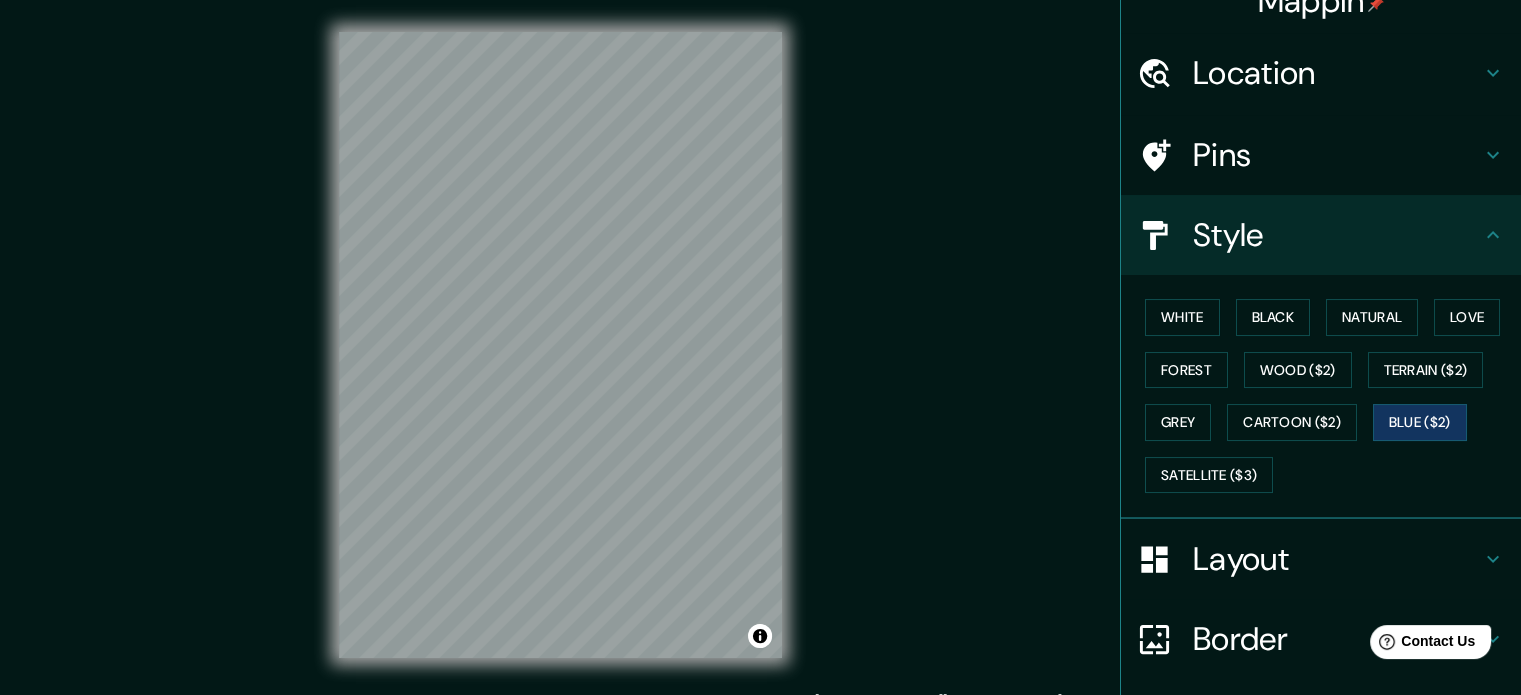 scroll, scrollTop: 86, scrollLeft: 0, axis: vertical 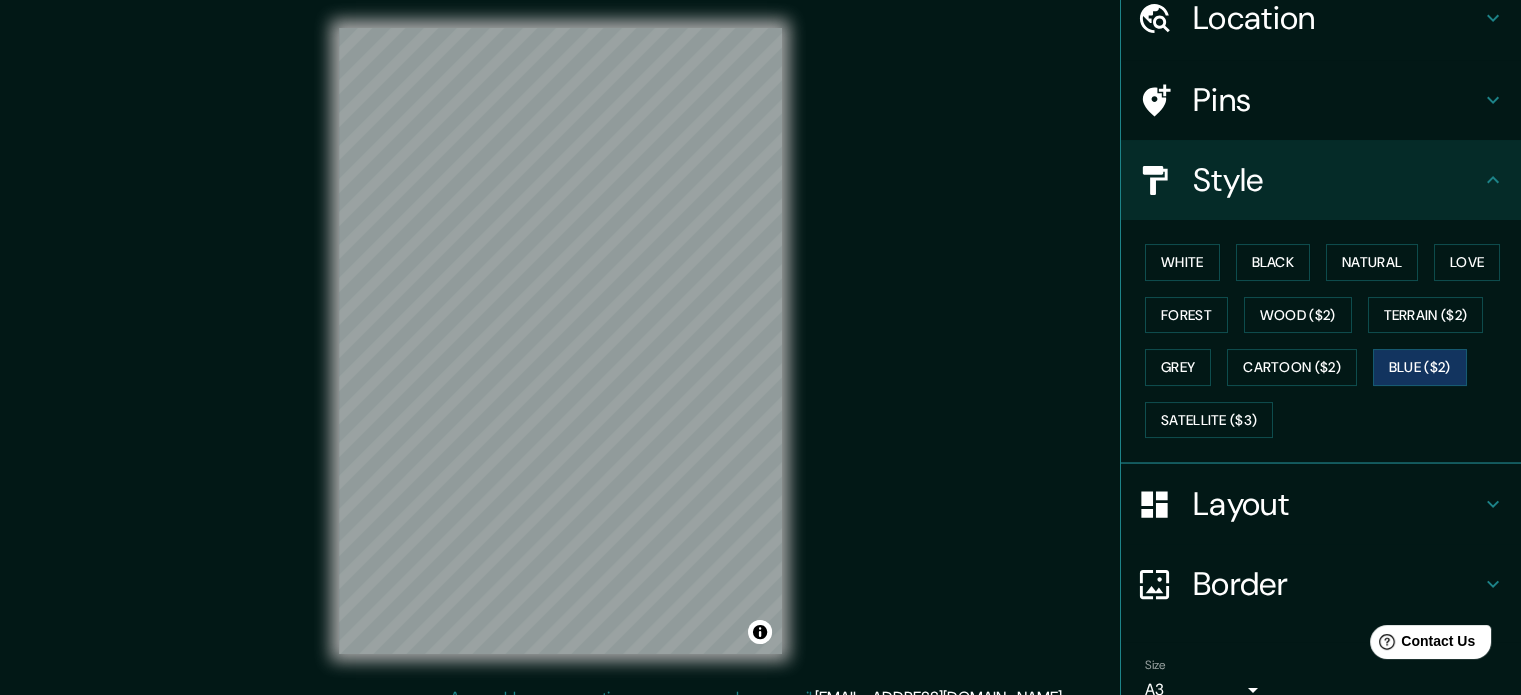 drag, startPoint x: 1091, startPoint y: 580, endPoint x: 1160, endPoint y: 607, distance: 74.094536 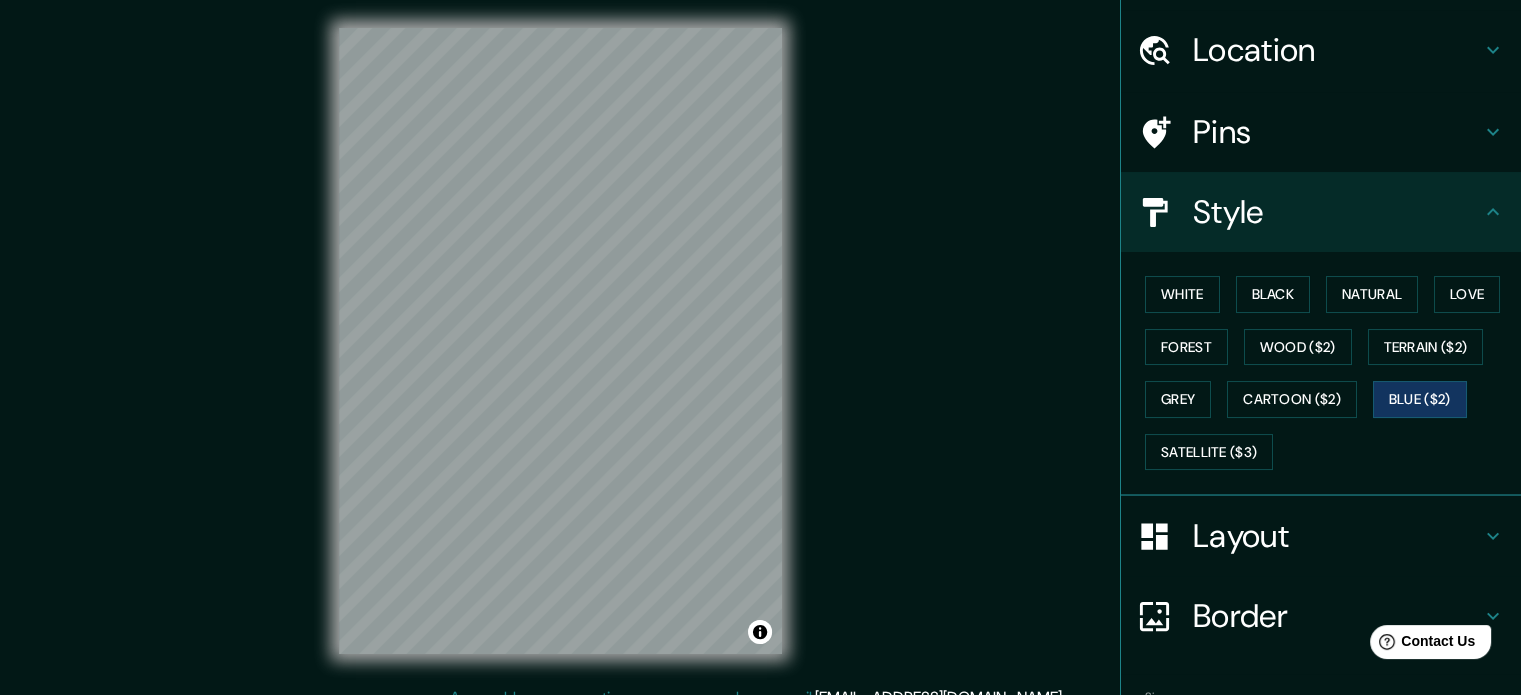 scroll, scrollTop: 4, scrollLeft: 0, axis: vertical 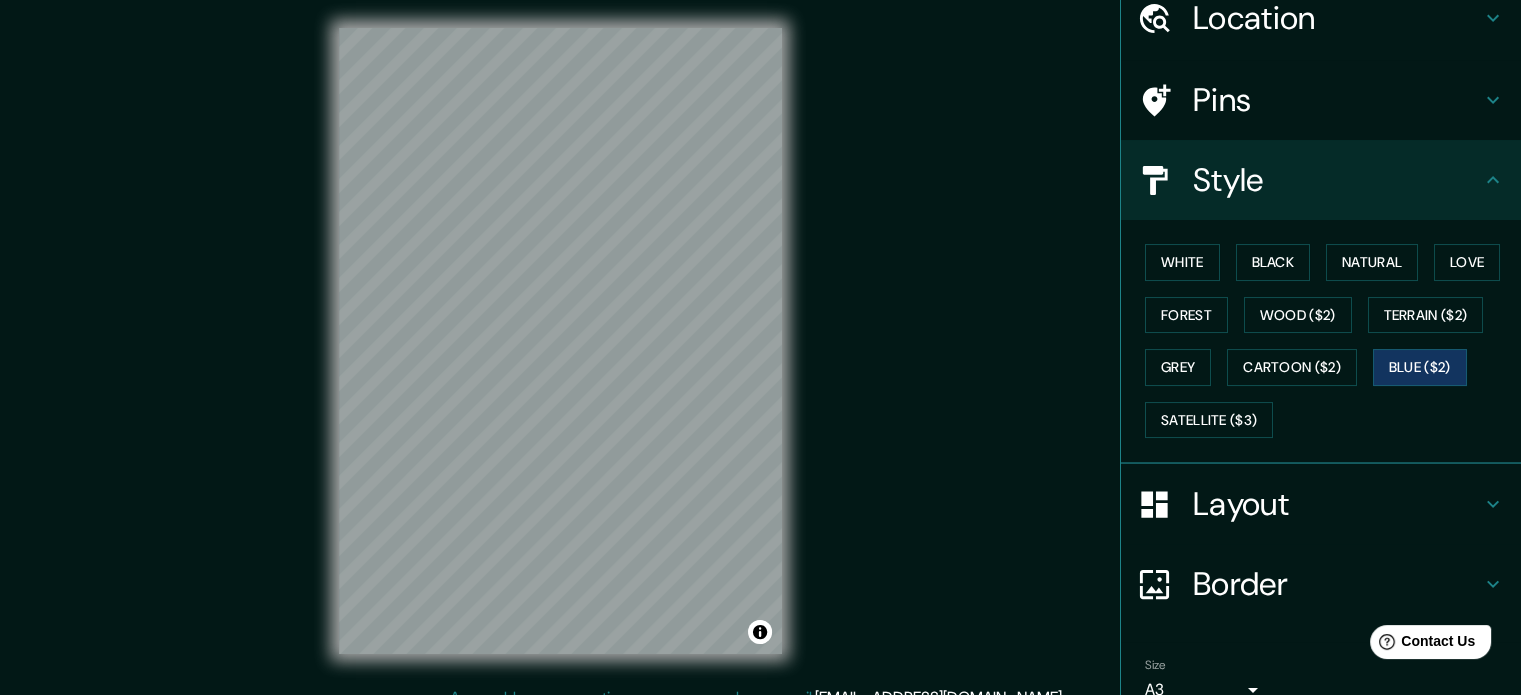 drag, startPoint x: 1216, startPoint y: 640, endPoint x: 1210, endPoint y: 650, distance: 11.661903 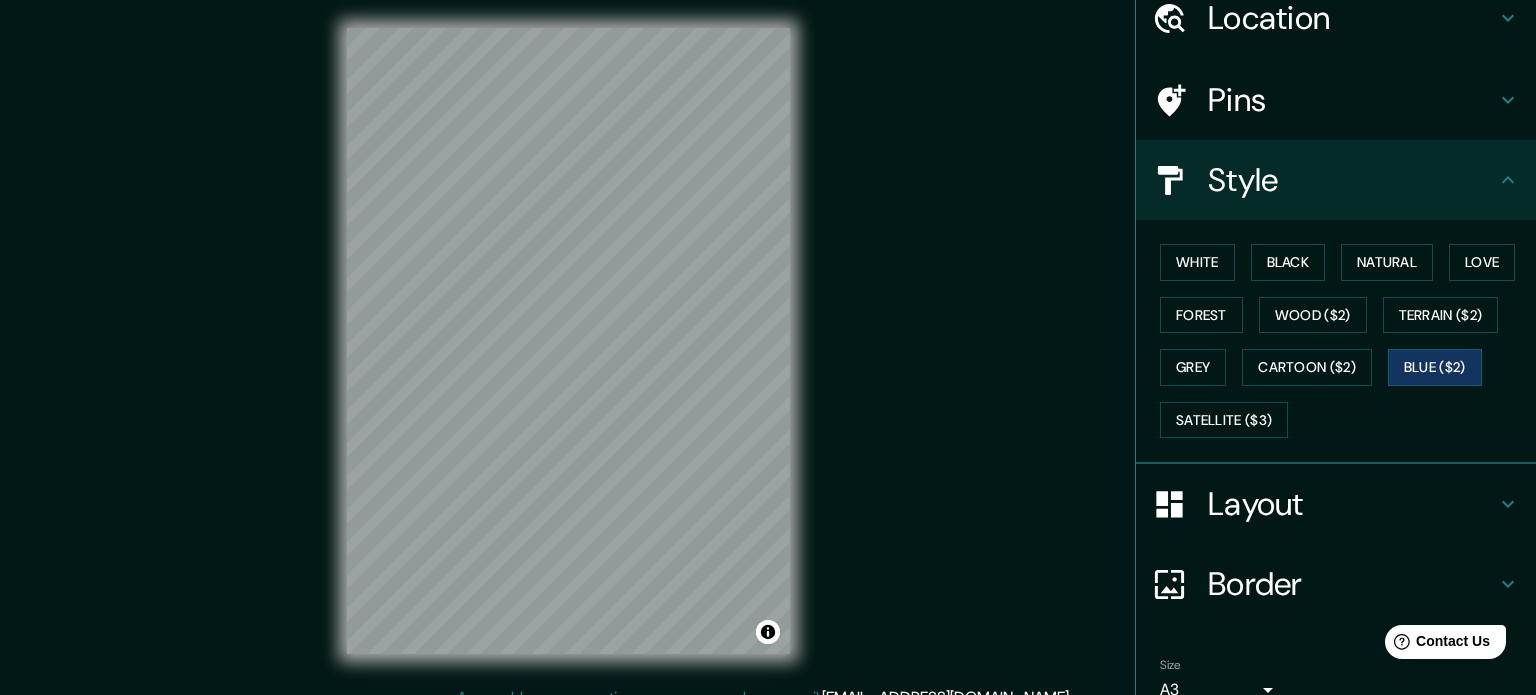 click on "Mappin Location [GEOGRAPHIC_DATA] [GEOGRAPHIC_DATA] [GEOGRAPHIC_DATA]  [GEOGRAPHIC_DATA], [GEOGRAPHIC_DATA] 8150000, [GEOGRAPHIC_DATA] [GEOGRAPHIC_DATA]  [GEOGRAPHIC_DATA], [GEOGRAPHIC_DATA] 4600000, [GEOGRAPHIC_DATA] [GEOGRAPHIC_DATA]  [GEOGRAPHIC_DATA], [GEOGRAPHIC_DATA], [GEOGRAPHIC_DATA] [GEOGRAPHIC_DATA]  [GEOGRAPHIC_DATA] - [PERSON_NAME], 2201, [GEOGRAPHIC_DATA] Pins Style [PERSON_NAME] Black Natural Love Forest [PERSON_NAME] ($2) Terrain ($2) Grey Cartoon ($2) Blue ($2) Satellite ($3) Layout Border Choose a border.  Hint : you can make layers of the frame opaque to create some cool effects. None Simple Transparent Fancy Size A3 a4 Zoom level too high - zoom in more Create your map © Mapbox   © OpenStreetMap   Improve this map Any problems, suggestions, or concerns please email    [EMAIL_ADDRESS][DOMAIN_NAME] . . ." at bounding box center (768, 343) 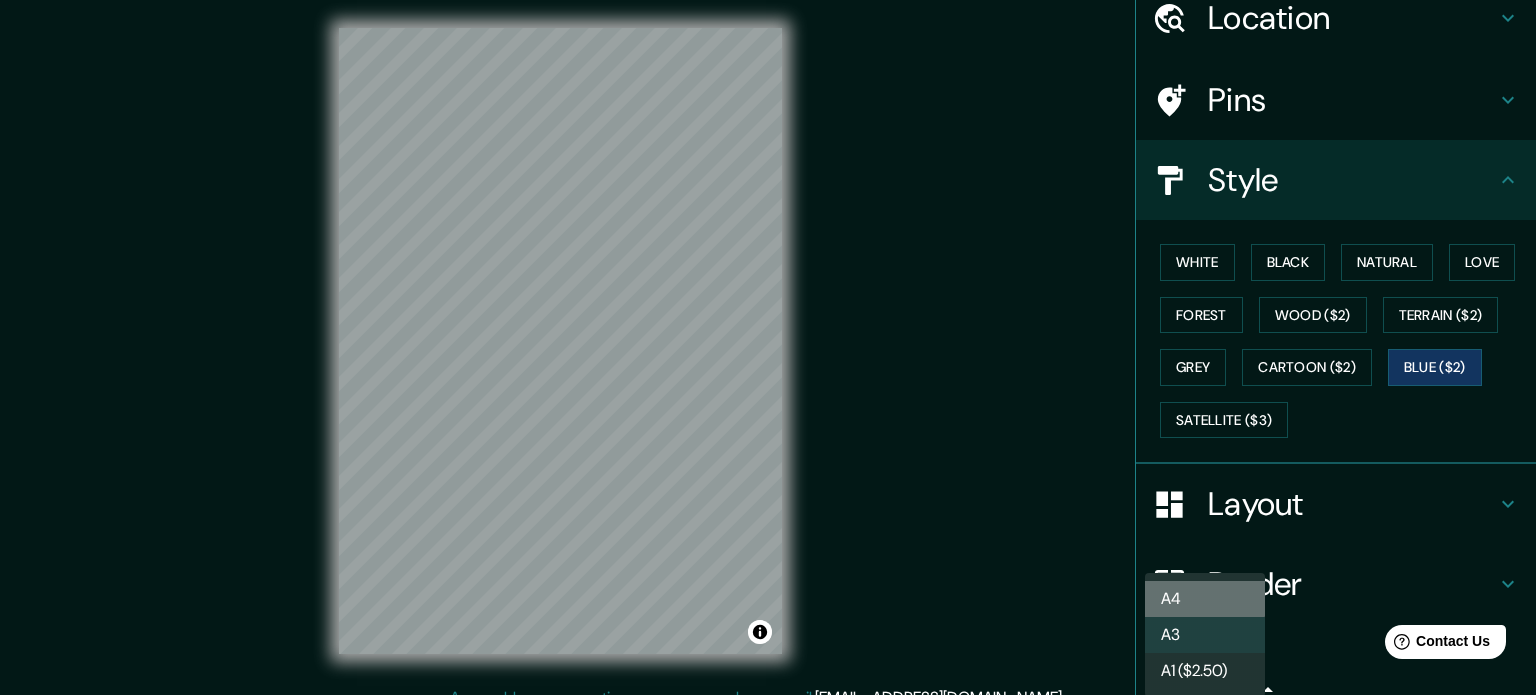 click on "A4" at bounding box center (1205, 599) 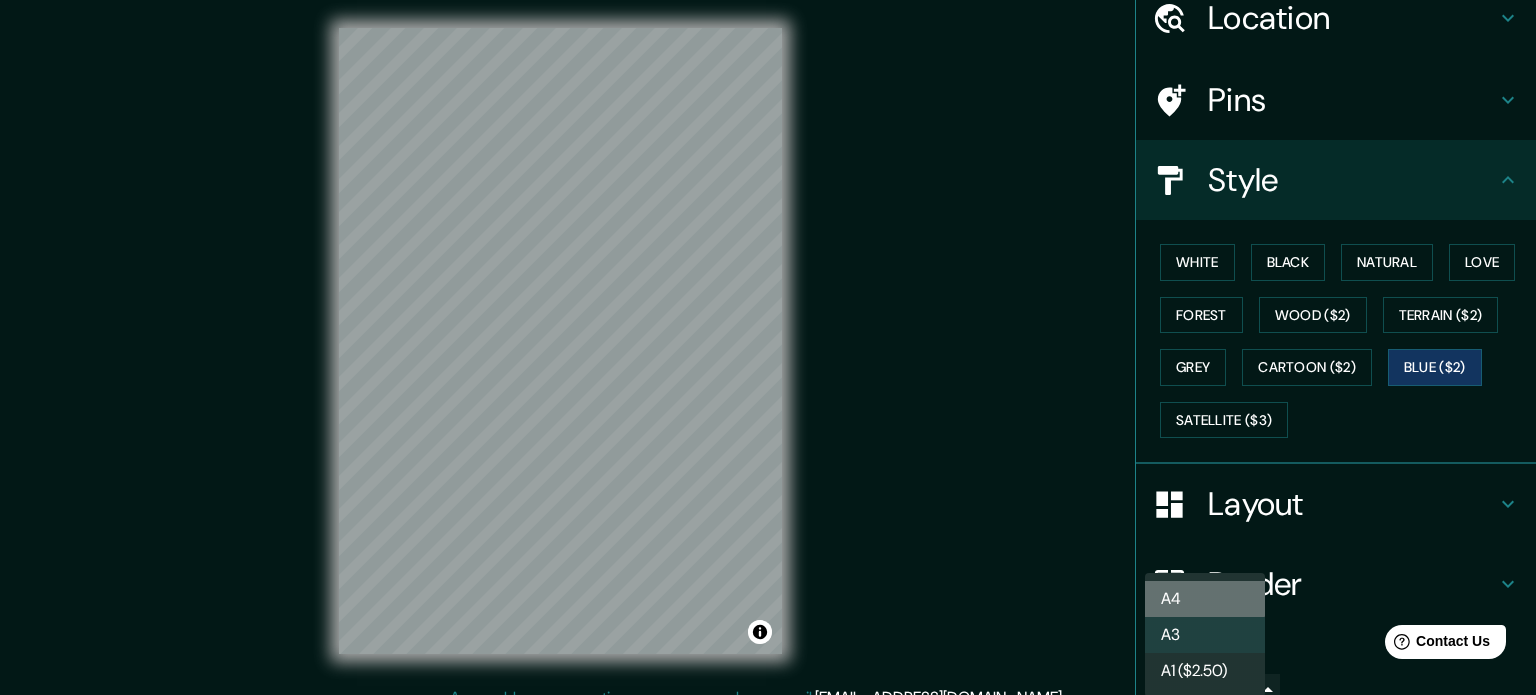 type on "single" 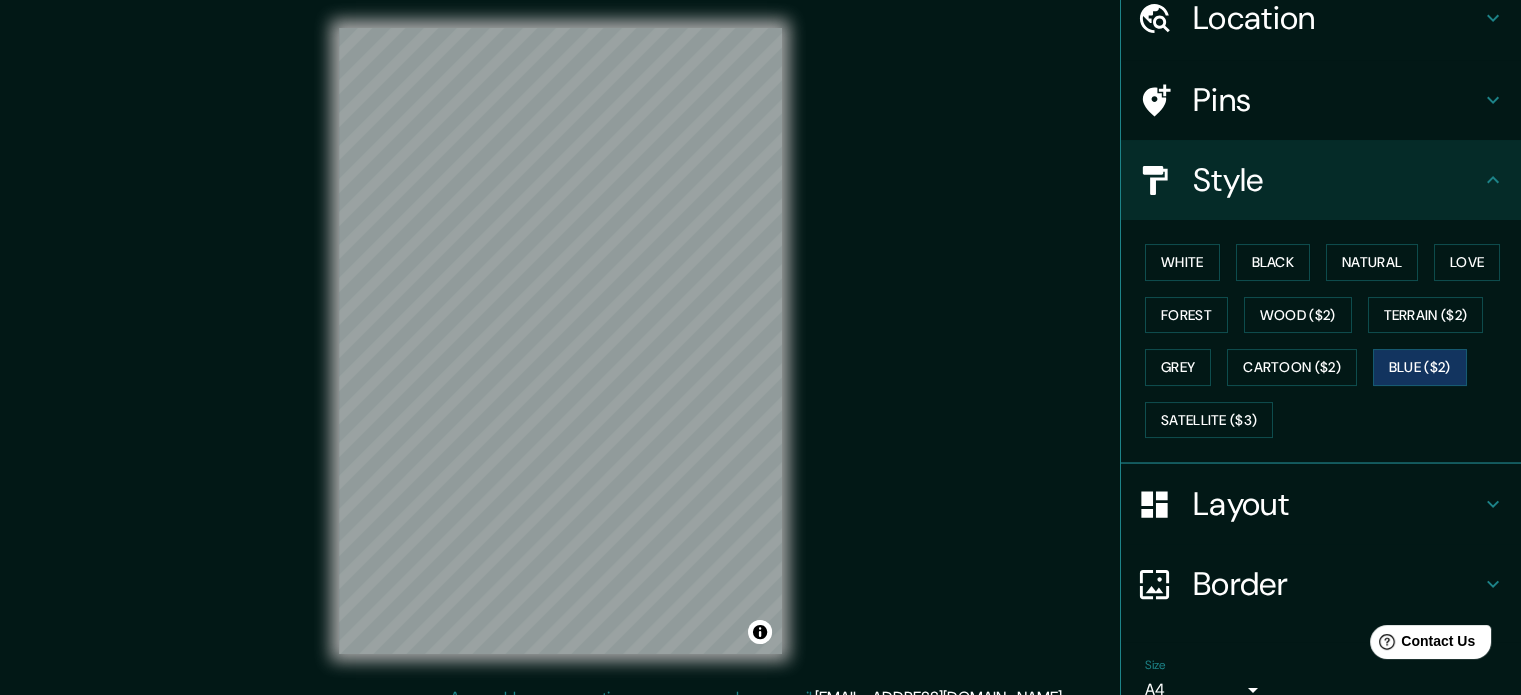 drag, startPoint x: 1216, startPoint y: 648, endPoint x: 1230, endPoint y: 640, distance: 16.124516 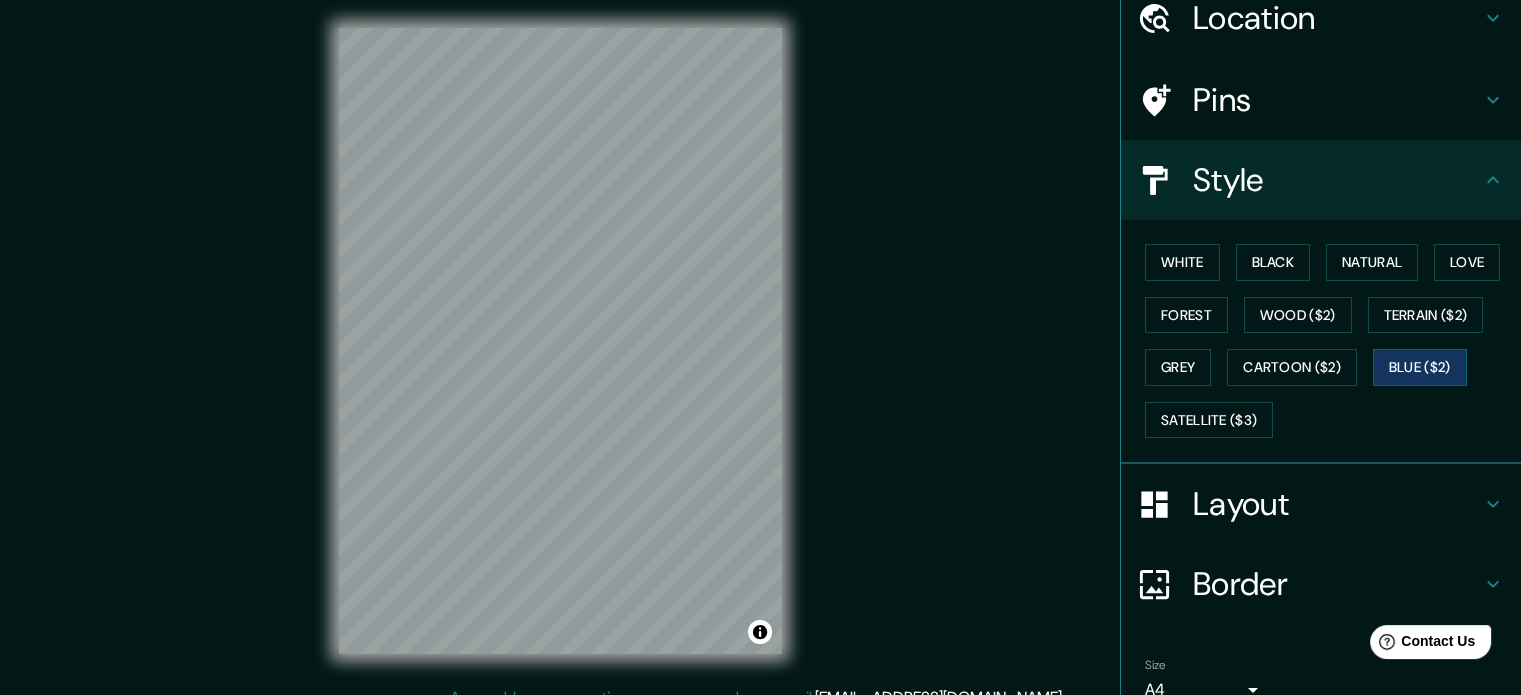 click on "Border" at bounding box center (1337, 584) 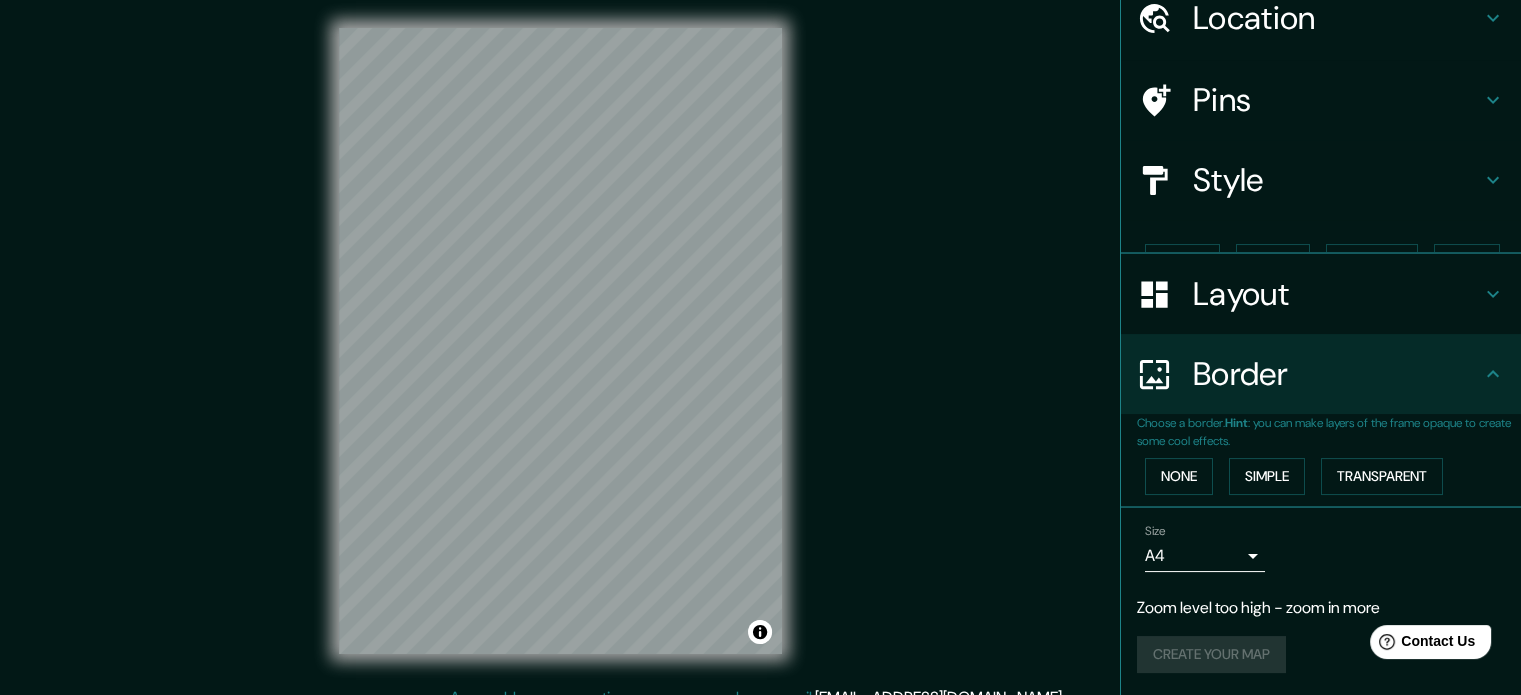 scroll, scrollTop: 0, scrollLeft: 0, axis: both 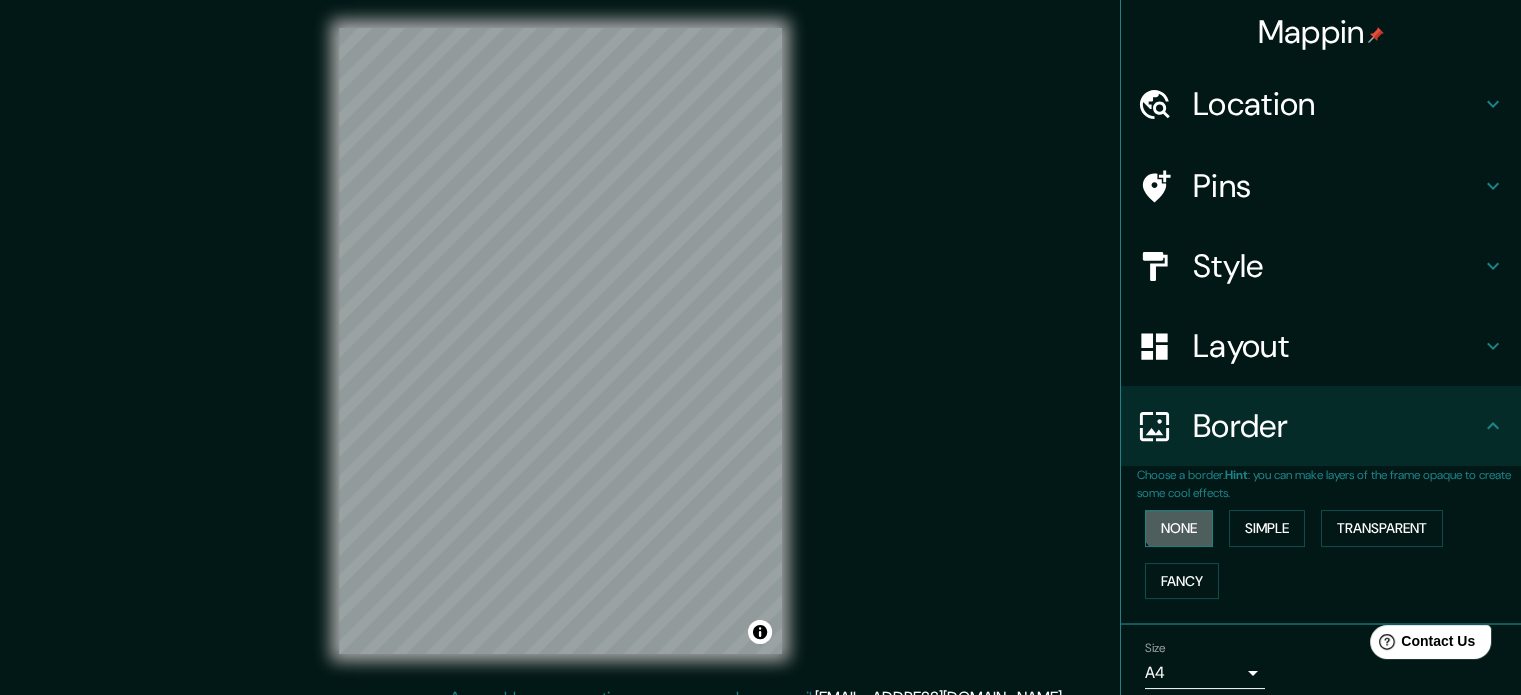 click on "None" at bounding box center [1179, 528] 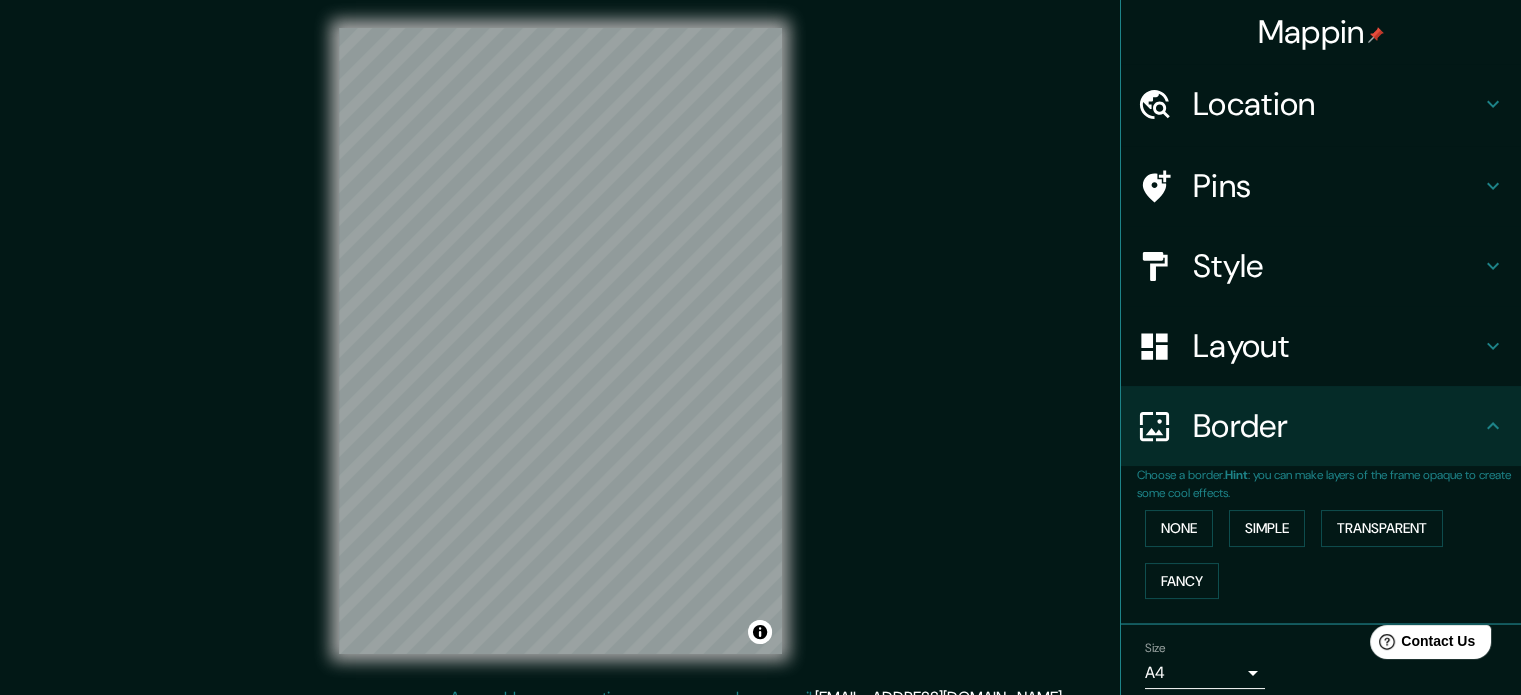 click on "Mappin Location [GEOGRAPHIC_DATA] [GEOGRAPHIC_DATA] [GEOGRAPHIC_DATA]  [GEOGRAPHIC_DATA], [GEOGRAPHIC_DATA] 8150000, [GEOGRAPHIC_DATA] [GEOGRAPHIC_DATA]  [GEOGRAPHIC_DATA], [GEOGRAPHIC_DATA] 4600000, [GEOGRAPHIC_DATA] [GEOGRAPHIC_DATA]  [GEOGRAPHIC_DATA], [GEOGRAPHIC_DATA], [GEOGRAPHIC_DATA] [GEOGRAPHIC_DATA]  [GEOGRAPHIC_DATA] - [GEOGRAPHIC_DATA], 2201, [GEOGRAPHIC_DATA] Pins Style Layout Border Choose a border.  Hint : you can make layers of the frame opaque to create some cool effects. None Simple Transparent Fancy Size A4 single Zoom level too high - zoom in more Create your map © Mapbox   © OpenStreetMap   Improve this map Any problems, suggestions, or concerns please email    [EMAIL_ADDRESS][DOMAIN_NAME] . . ." at bounding box center (760, 357) 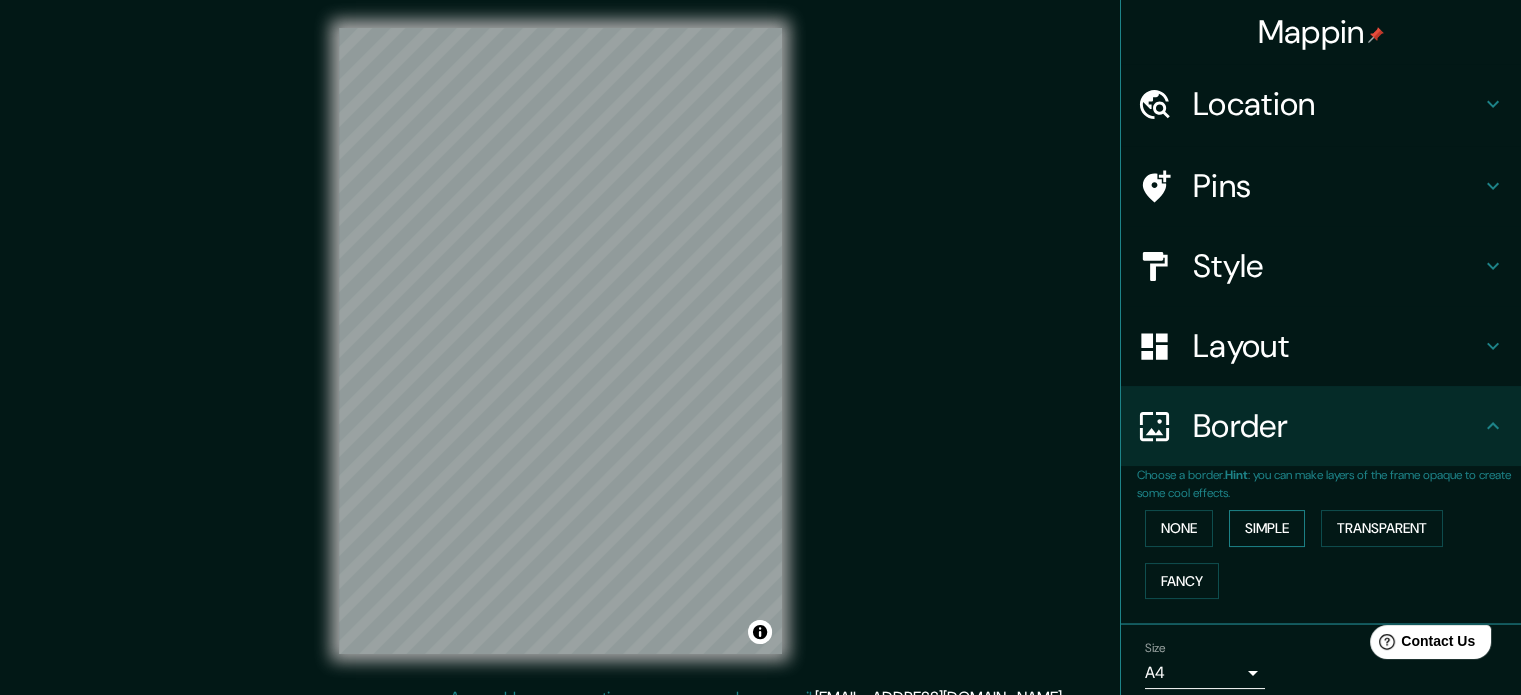 click on "Simple" at bounding box center (1267, 528) 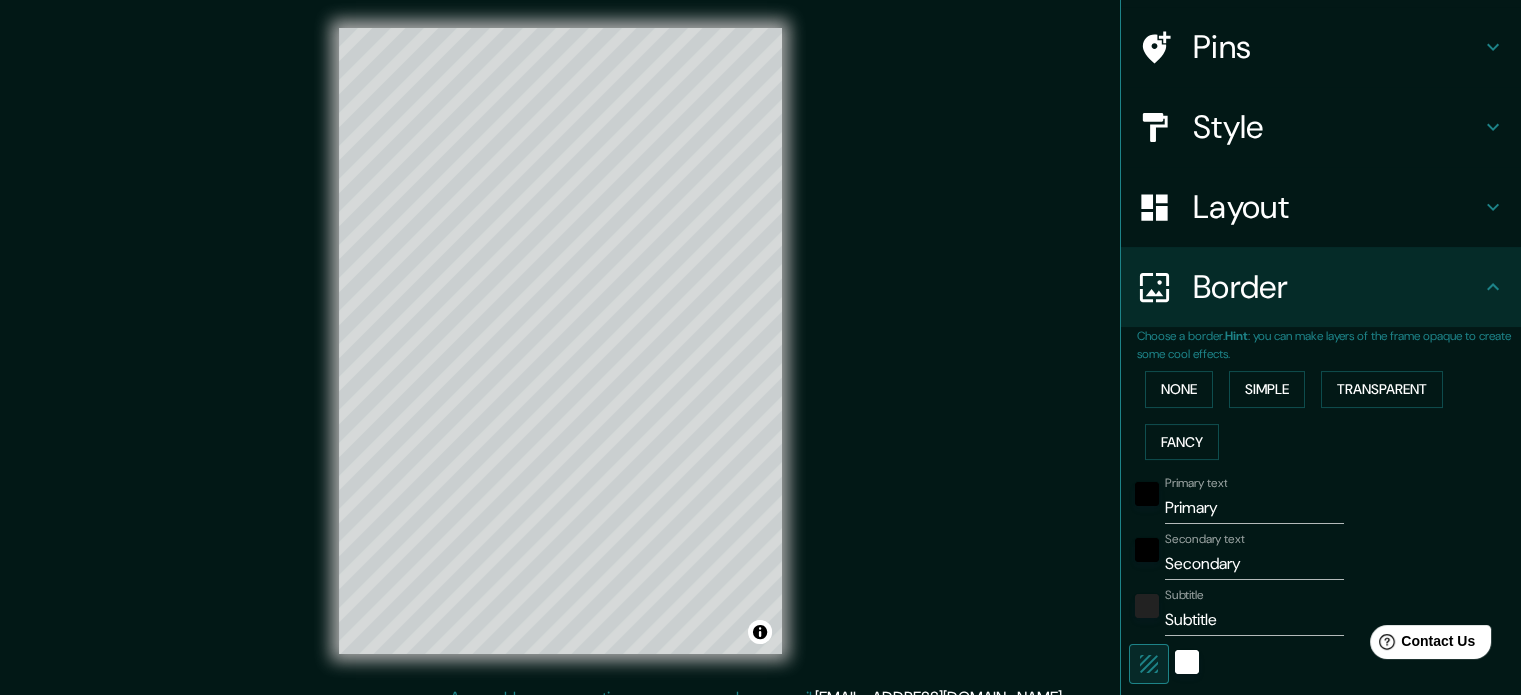scroll, scrollTop: 200, scrollLeft: 0, axis: vertical 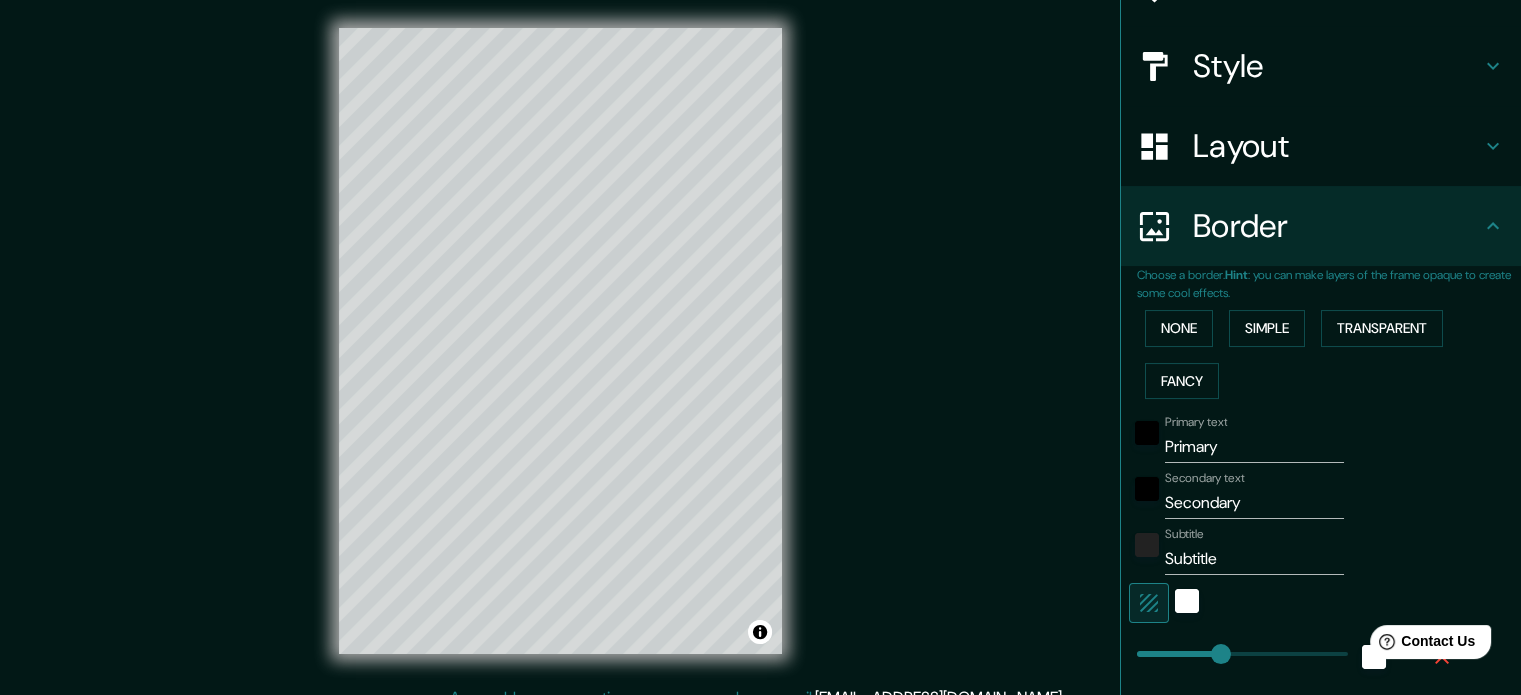 type on "35" 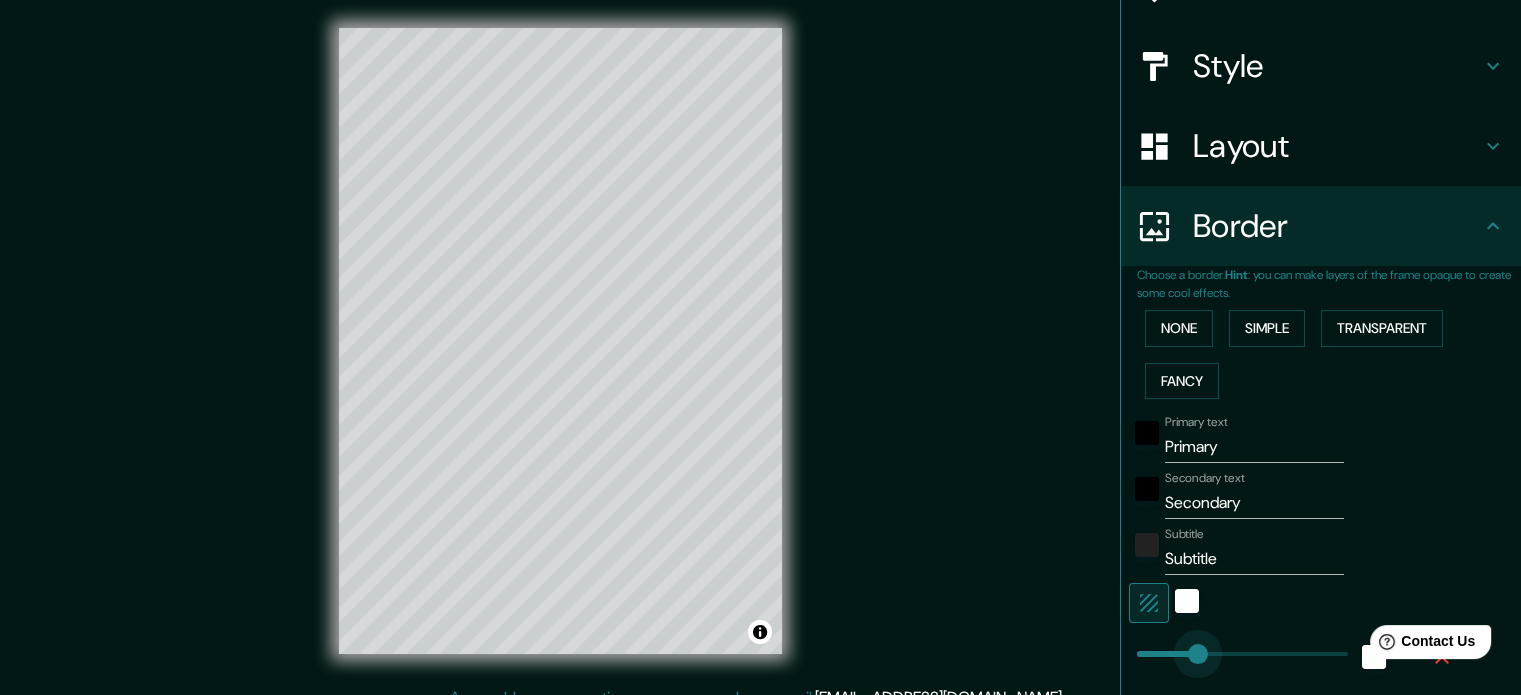 type on "0" 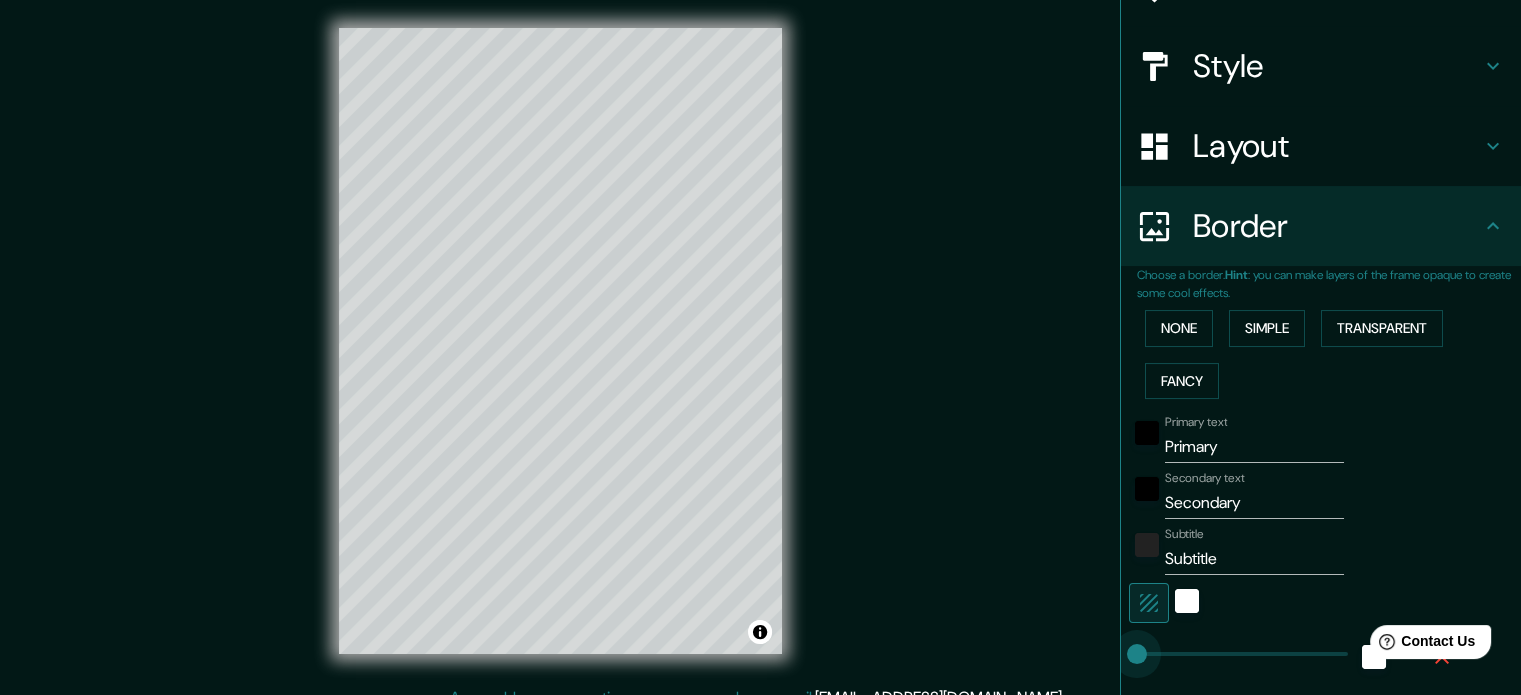 drag, startPoint x: 1183, startPoint y: 472, endPoint x: 1057, endPoint y: 471, distance: 126.00397 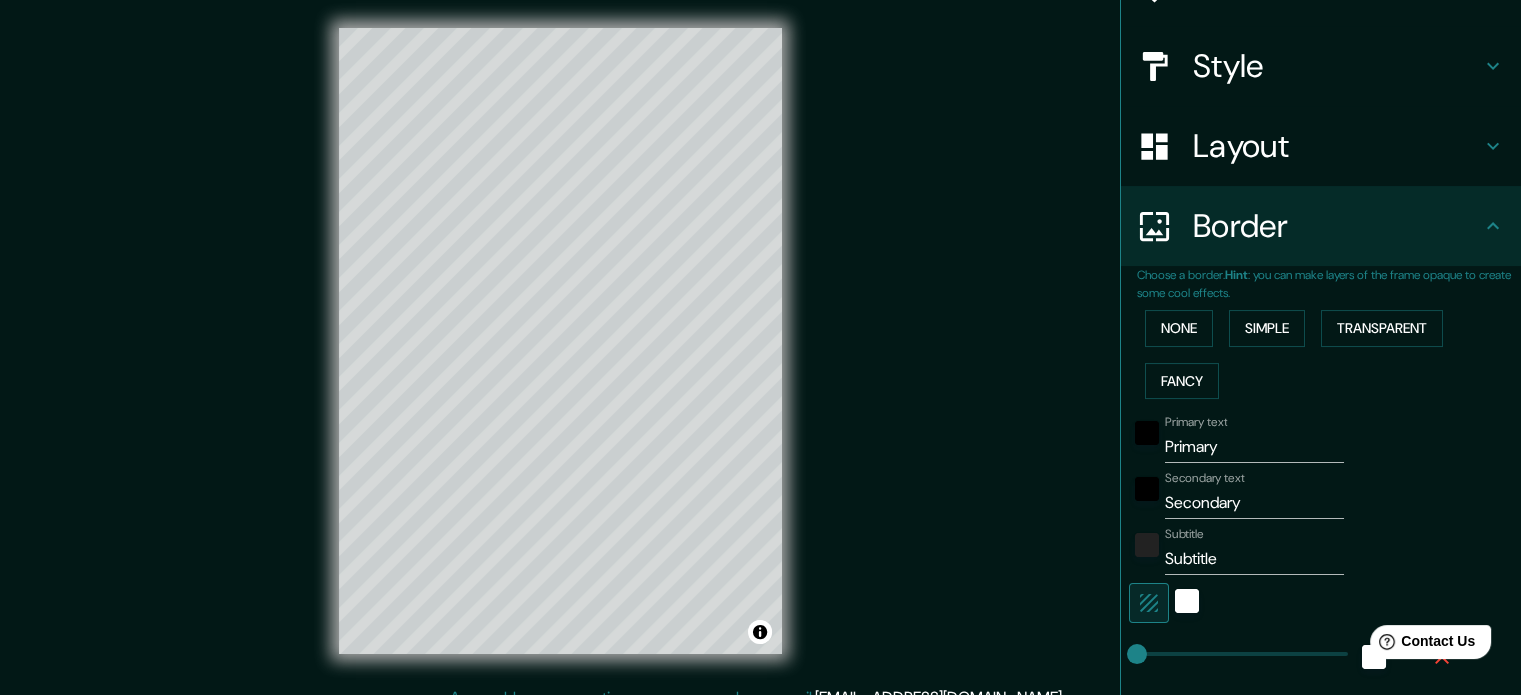 type on "0" 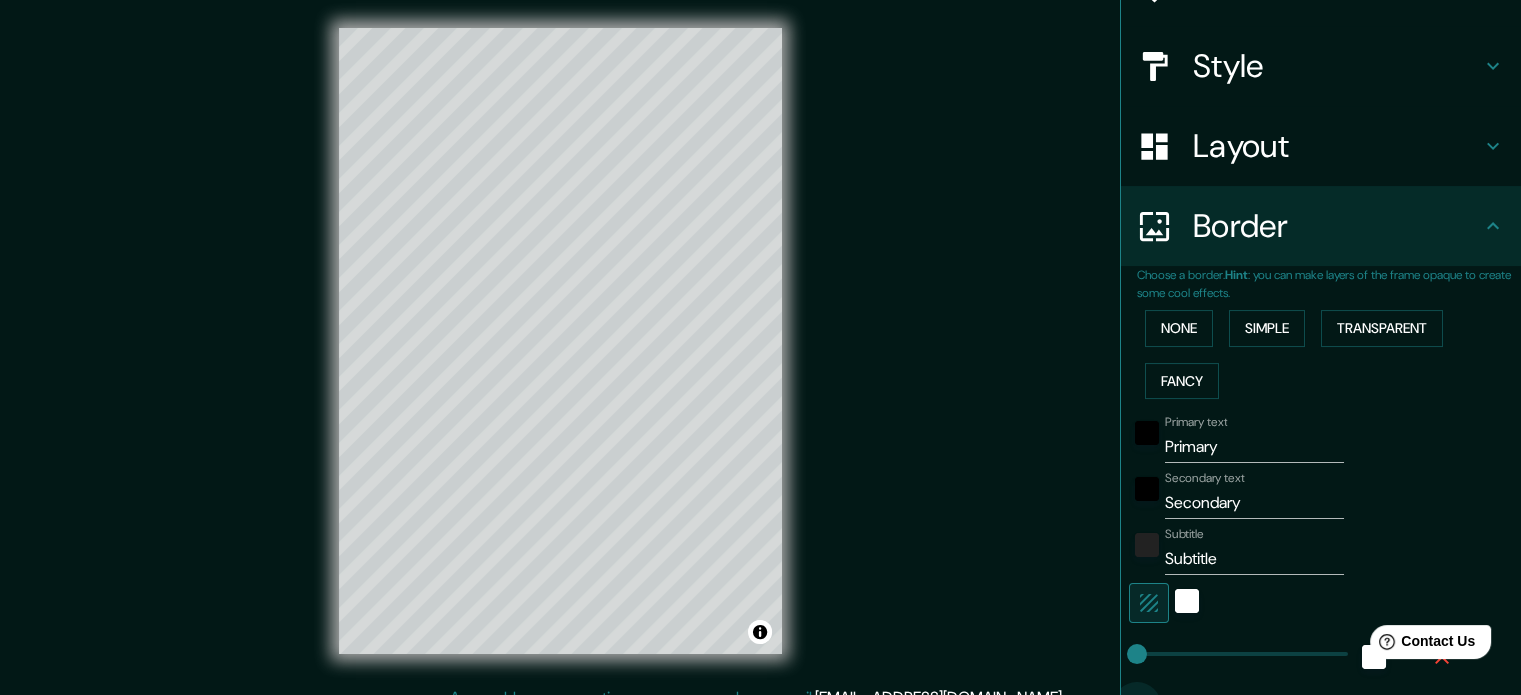 drag, startPoint x: 1148, startPoint y: 527, endPoint x: 1083, endPoint y: 527, distance: 65 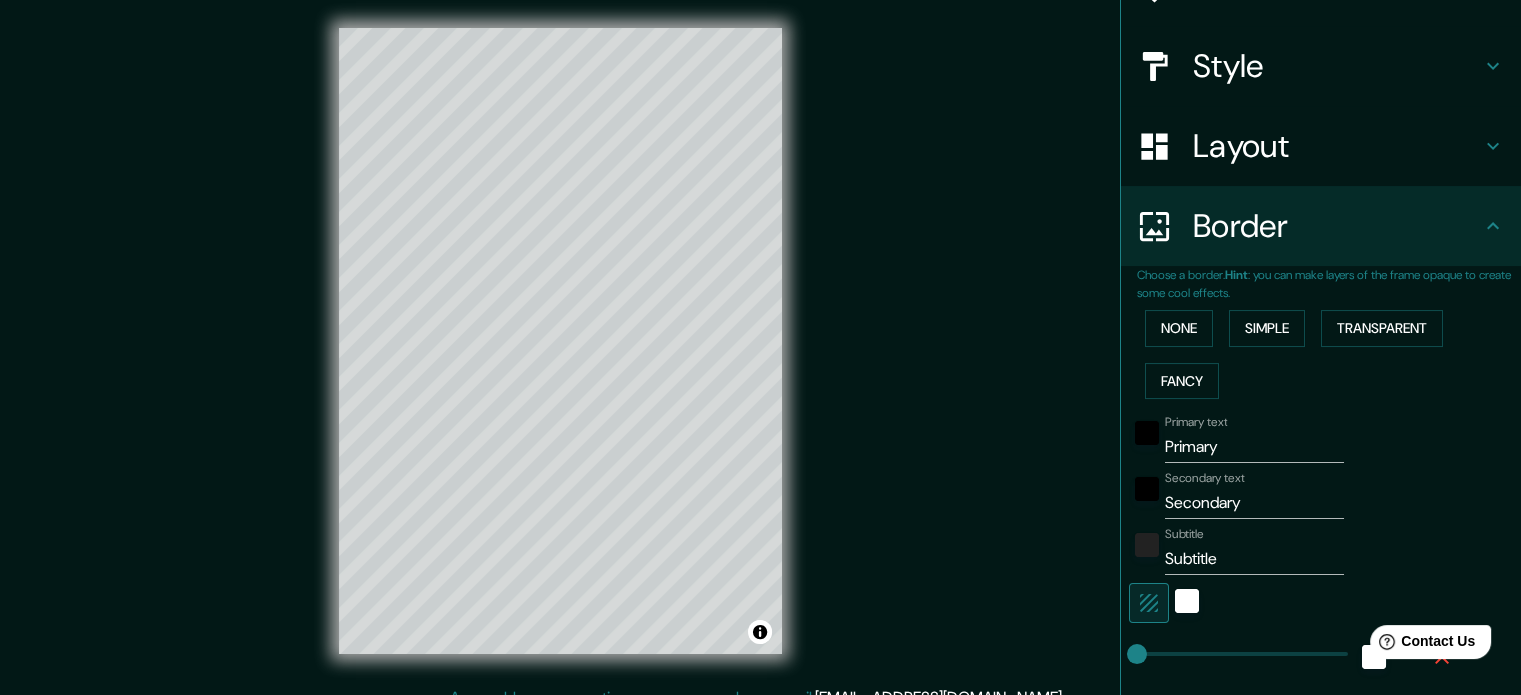 click on "Add frame layer" at bounding box center [1201, 753] 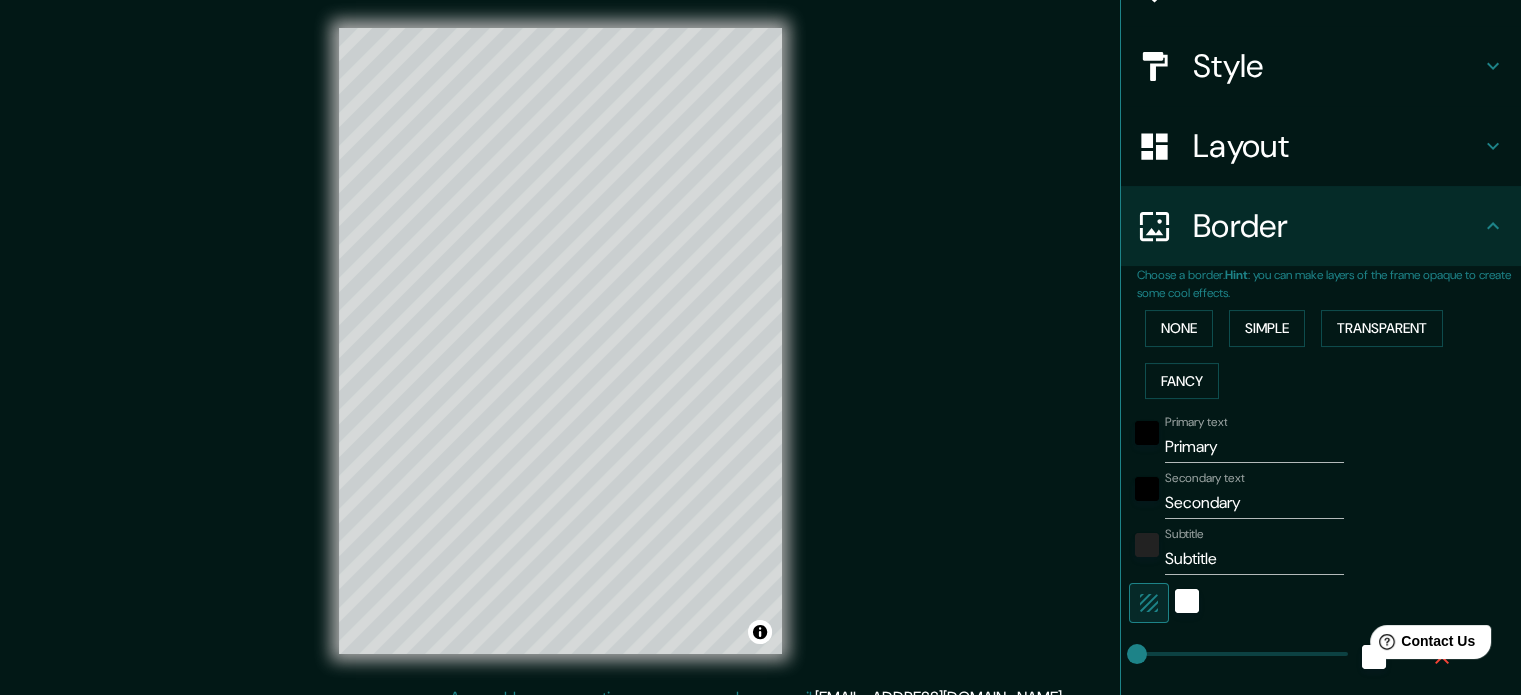 type on "0" 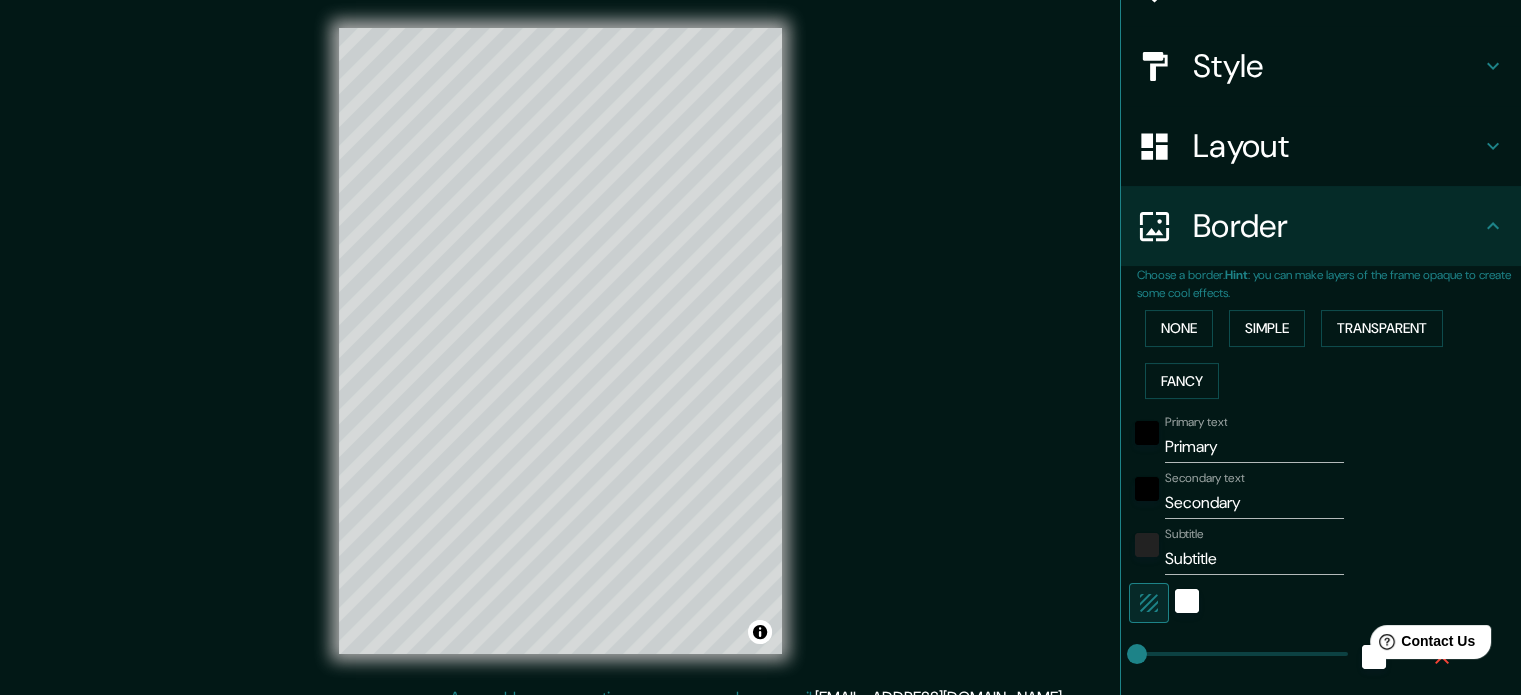 drag, startPoint x: 1204, startPoint y: 572, endPoint x: 1062, endPoint y: 572, distance: 142 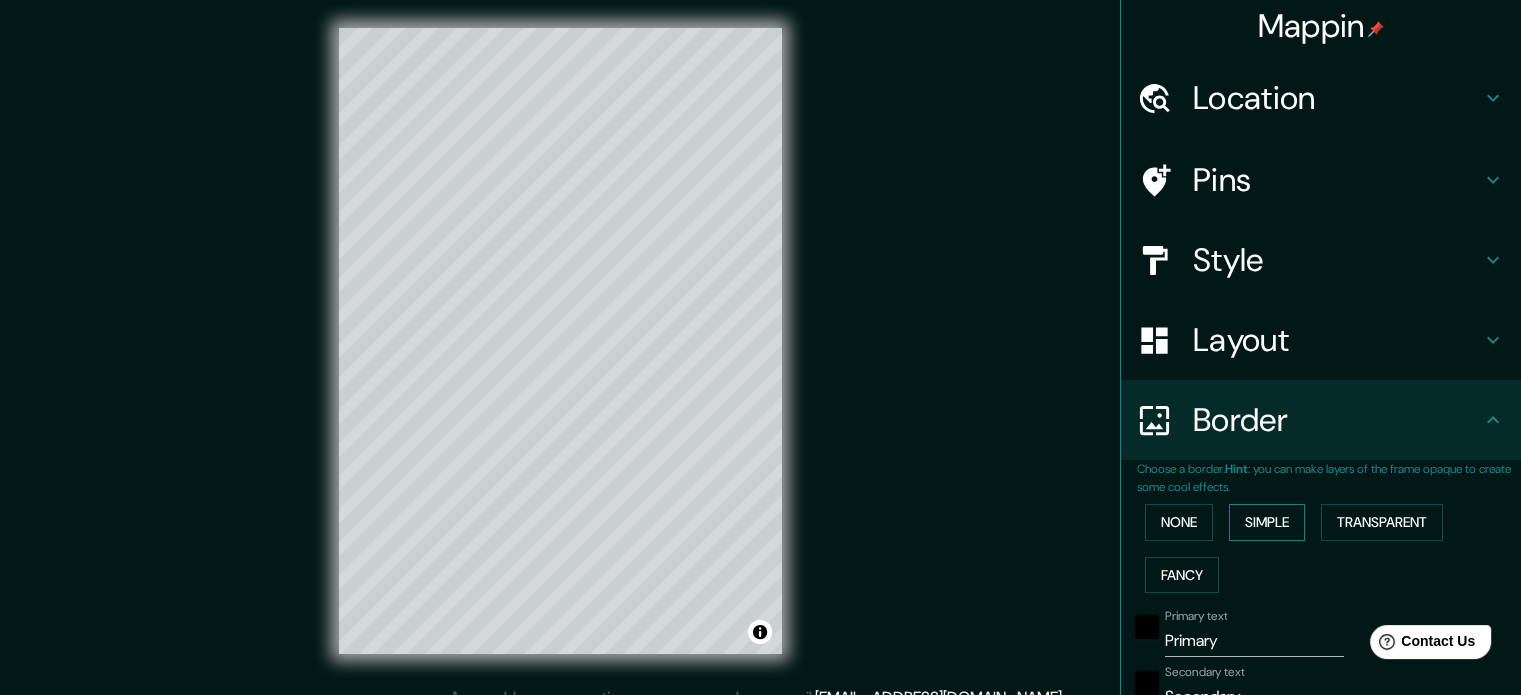 scroll, scrollTop: 0, scrollLeft: 0, axis: both 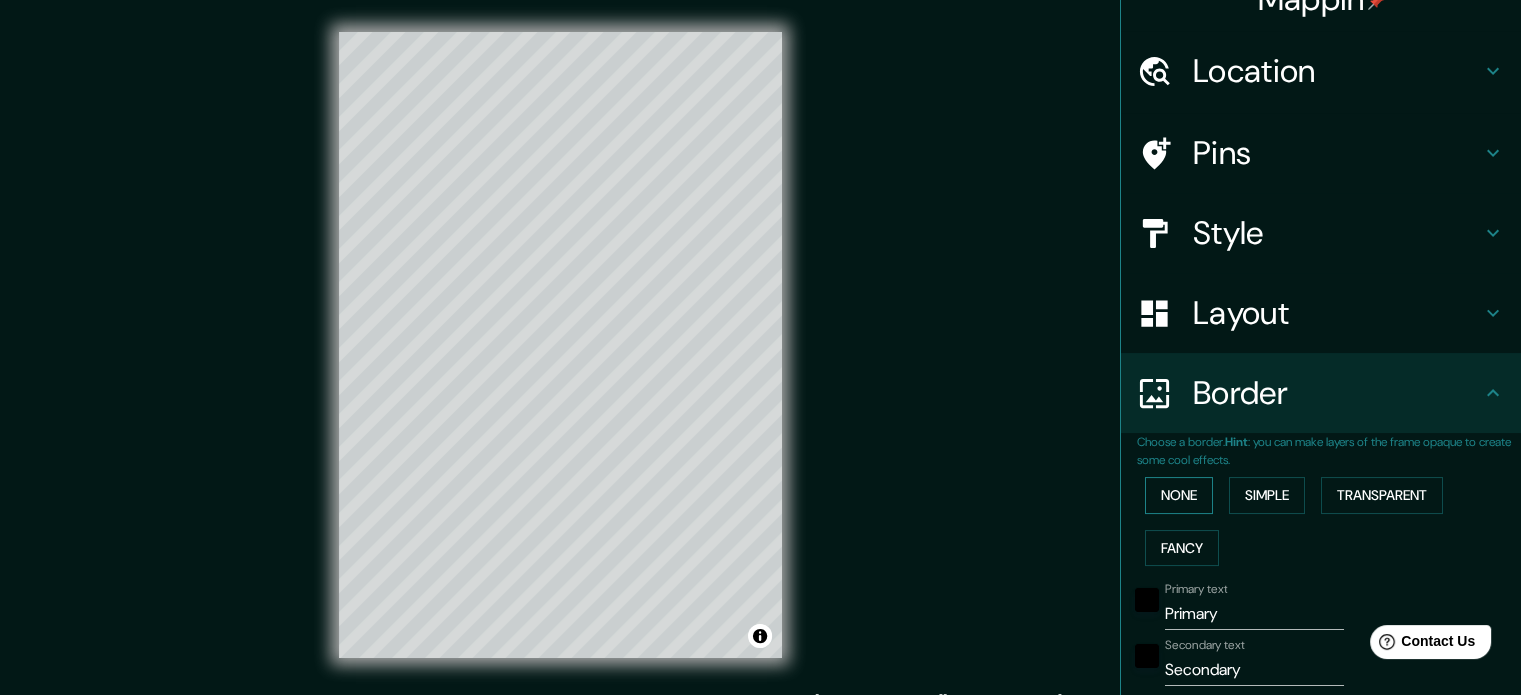 click on "None" at bounding box center [1179, 495] 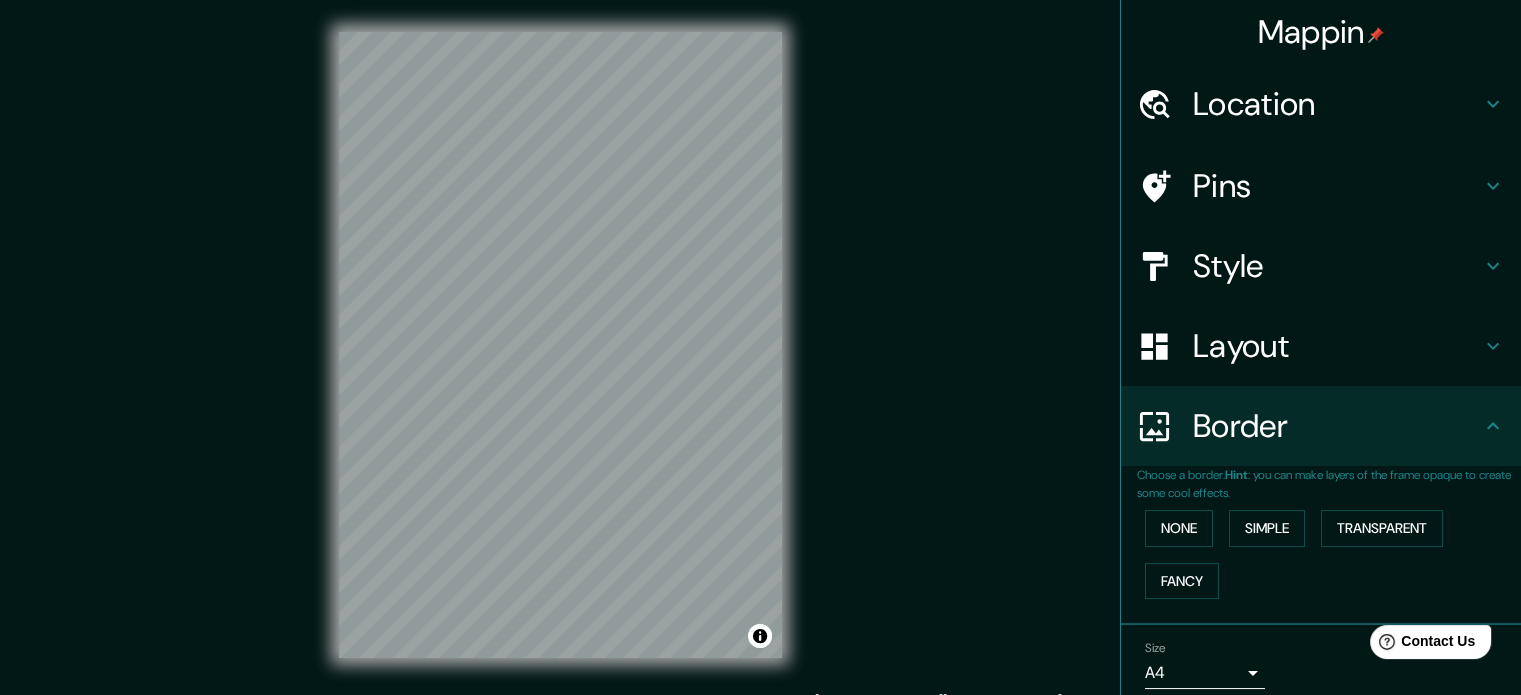 click on "Mappin Location [GEOGRAPHIC_DATA] [GEOGRAPHIC_DATA] [GEOGRAPHIC_DATA]  [GEOGRAPHIC_DATA], [GEOGRAPHIC_DATA] 8150000, [GEOGRAPHIC_DATA] [GEOGRAPHIC_DATA]  [GEOGRAPHIC_DATA], [GEOGRAPHIC_DATA] 4600000, [GEOGRAPHIC_DATA] [GEOGRAPHIC_DATA]  [GEOGRAPHIC_DATA], [GEOGRAPHIC_DATA], [GEOGRAPHIC_DATA] [GEOGRAPHIC_DATA]  [GEOGRAPHIC_DATA] - [GEOGRAPHIC_DATA], 2201, [GEOGRAPHIC_DATA] Pins Style Layout Border Choose a border.  Hint : you can make layers of the frame opaque to create some cool effects. None Simple Transparent Fancy Size A4 single Zoom level too high - zoom in more Create your map © Mapbox   © OpenStreetMap   Improve this map Any problems, suggestions, or concerns please email    [EMAIL_ADDRESS][DOMAIN_NAME] . . ." at bounding box center (760, 361) 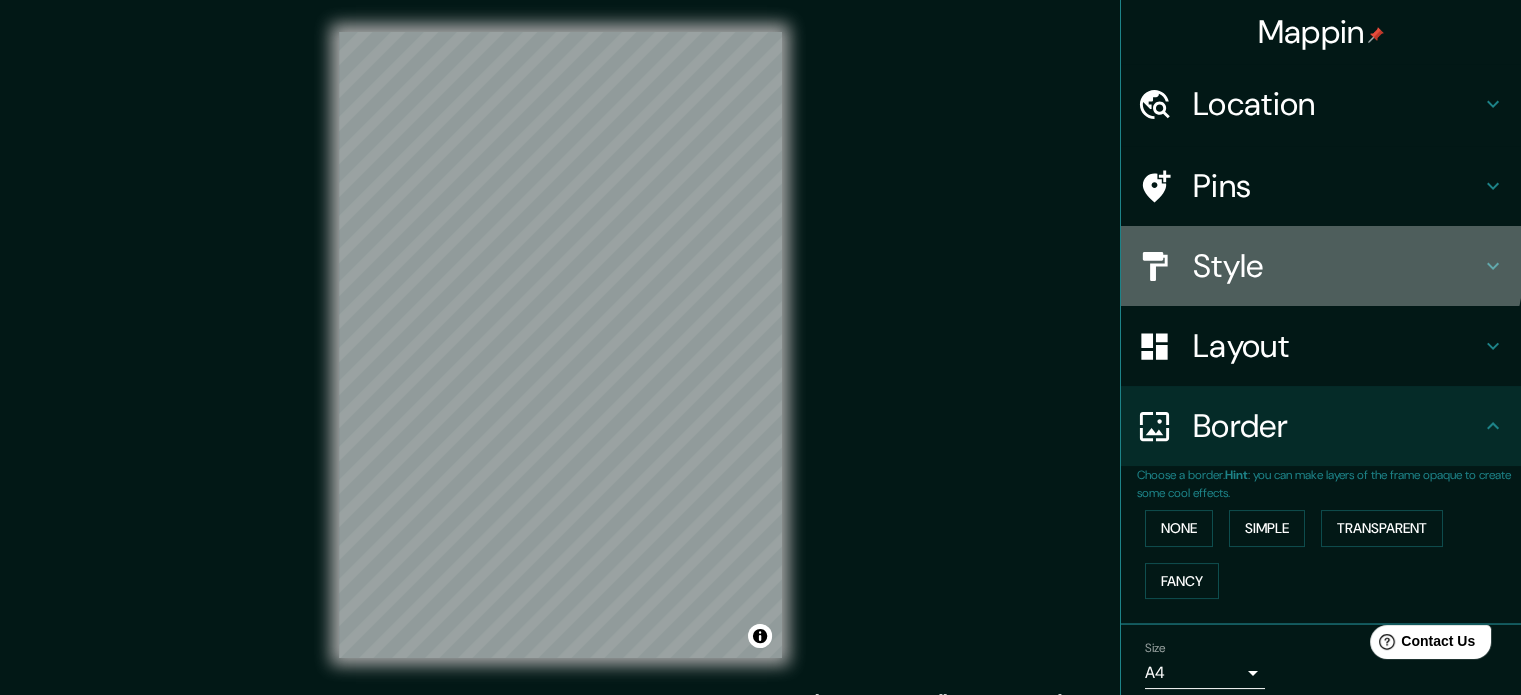 click on "Style" at bounding box center [1337, 266] 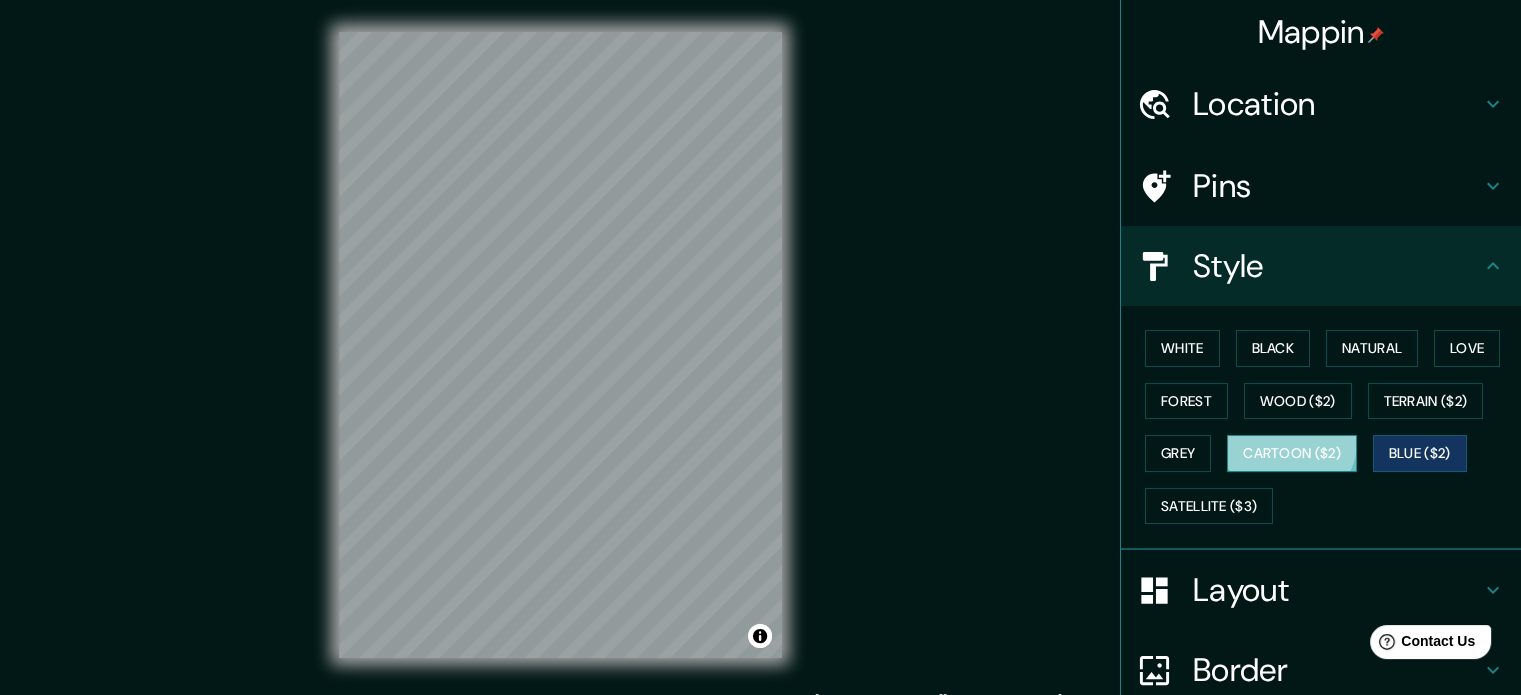 click on "Cartoon ($2)" at bounding box center [1292, 453] 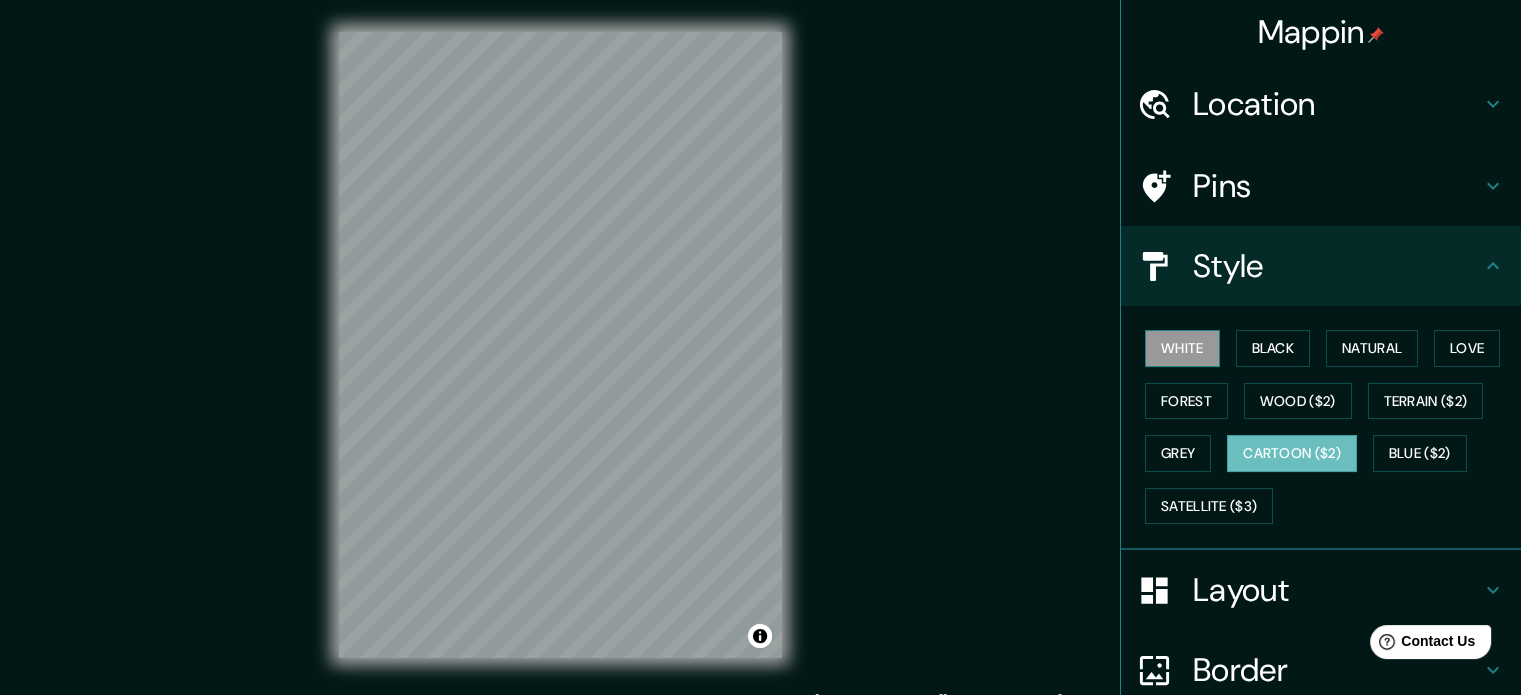 click on "White" at bounding box center (1182, 348) 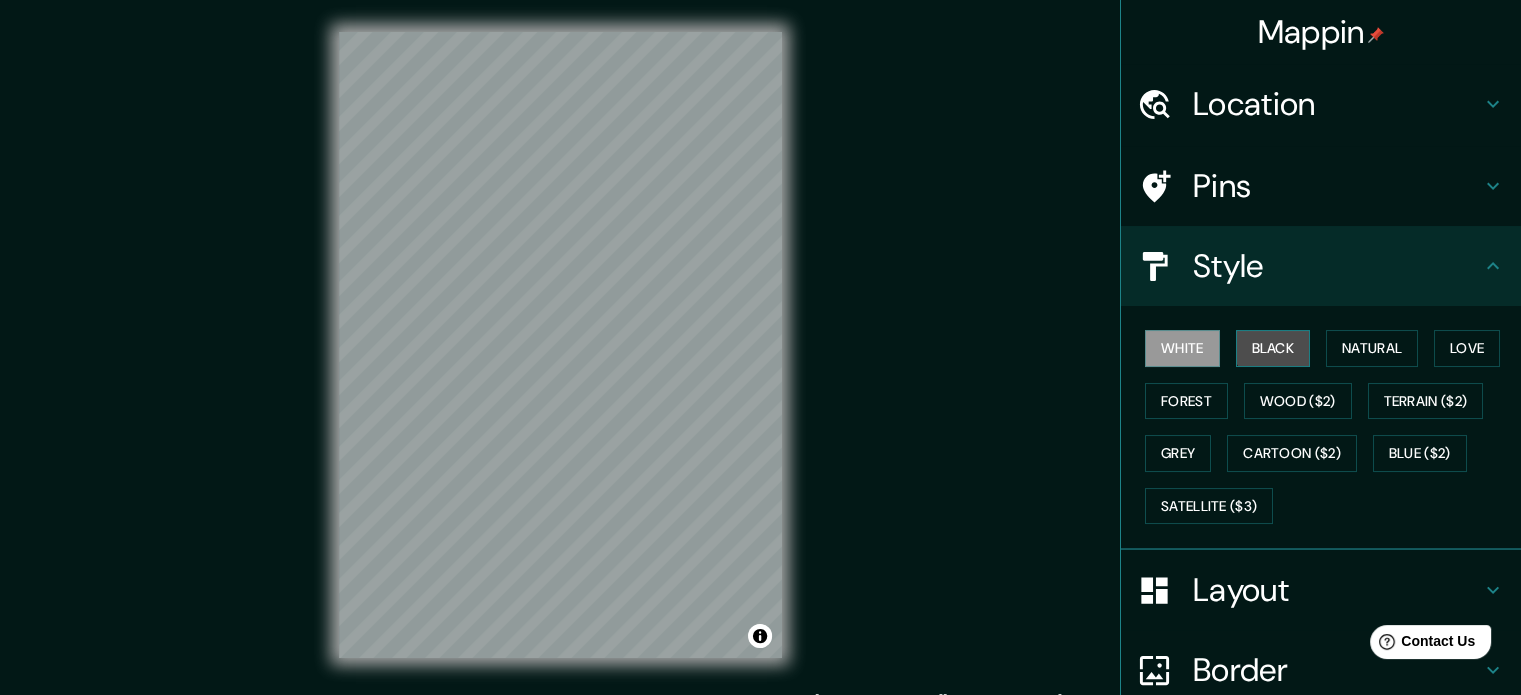 click on "Black" at bounding box center (1273, 348) 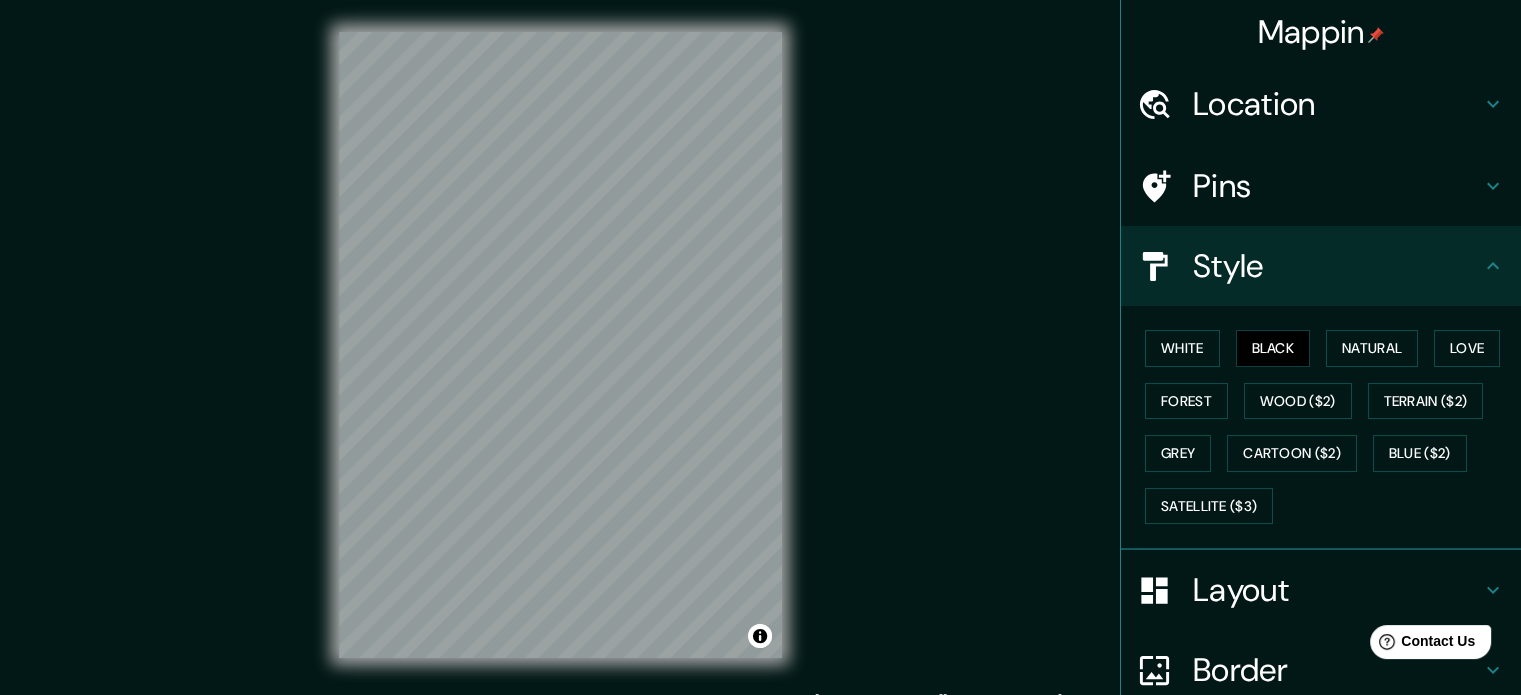 click on "© Mapbox   © OpenStreetMap   Improve this map" at bounding box center [560, 345] 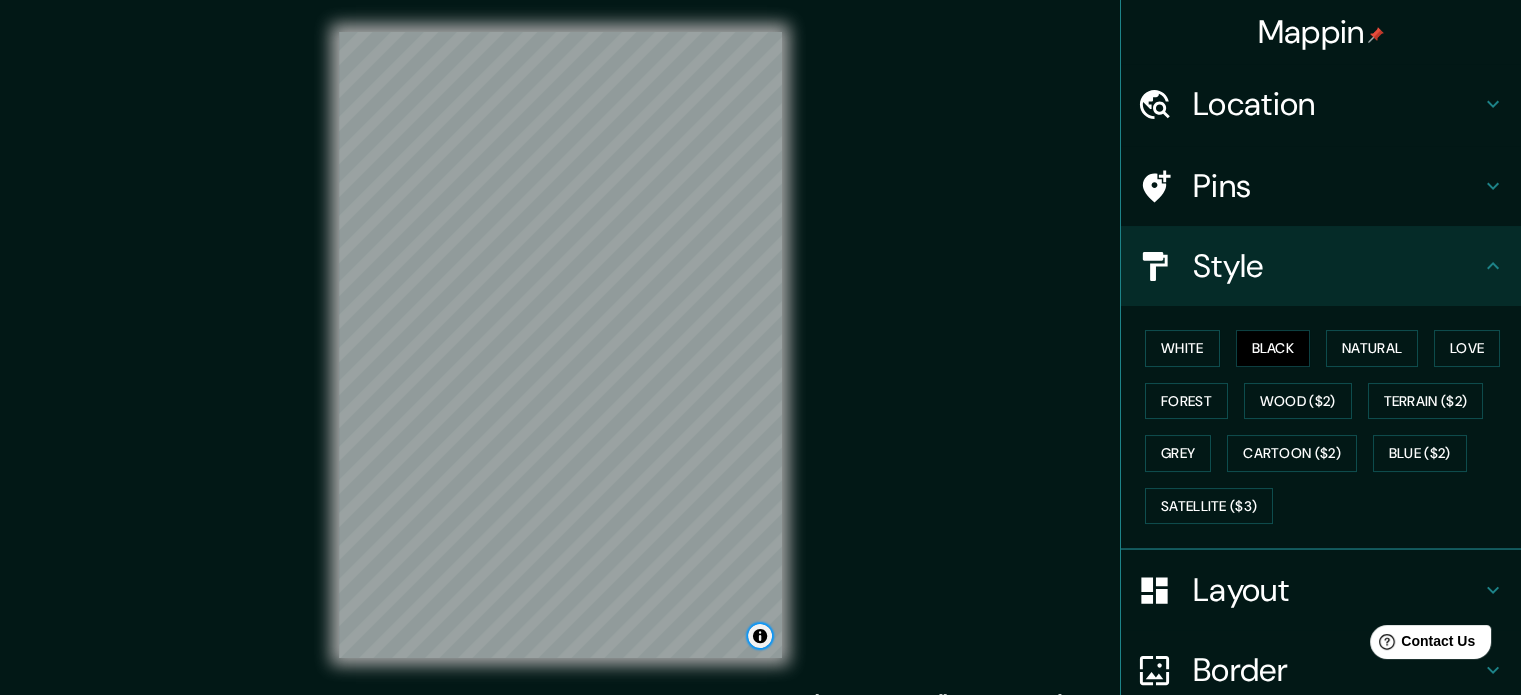 click at bounding box center (760, 636) 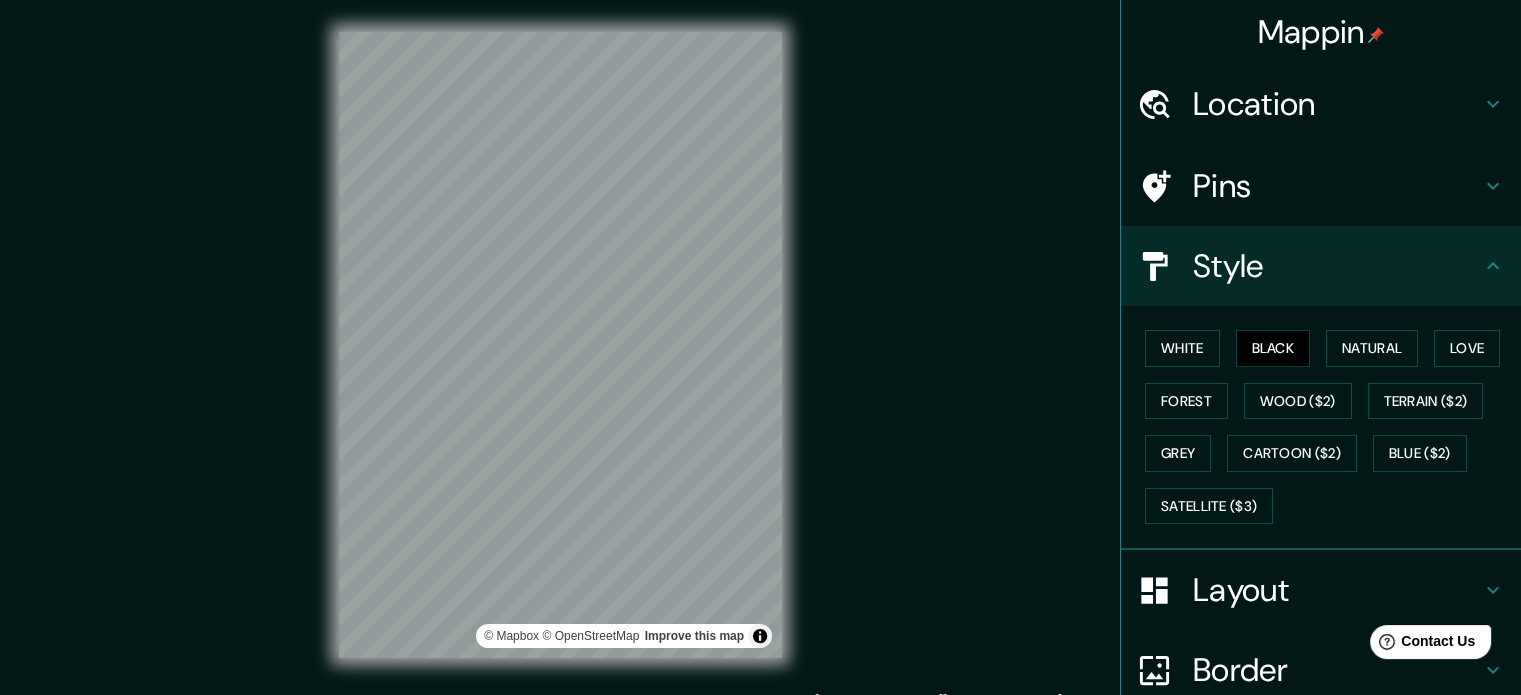 drag, startPoint x: 868, startPoint y: 580, endPoint x: 1132, endPoint y: 474, distance: 284.4855 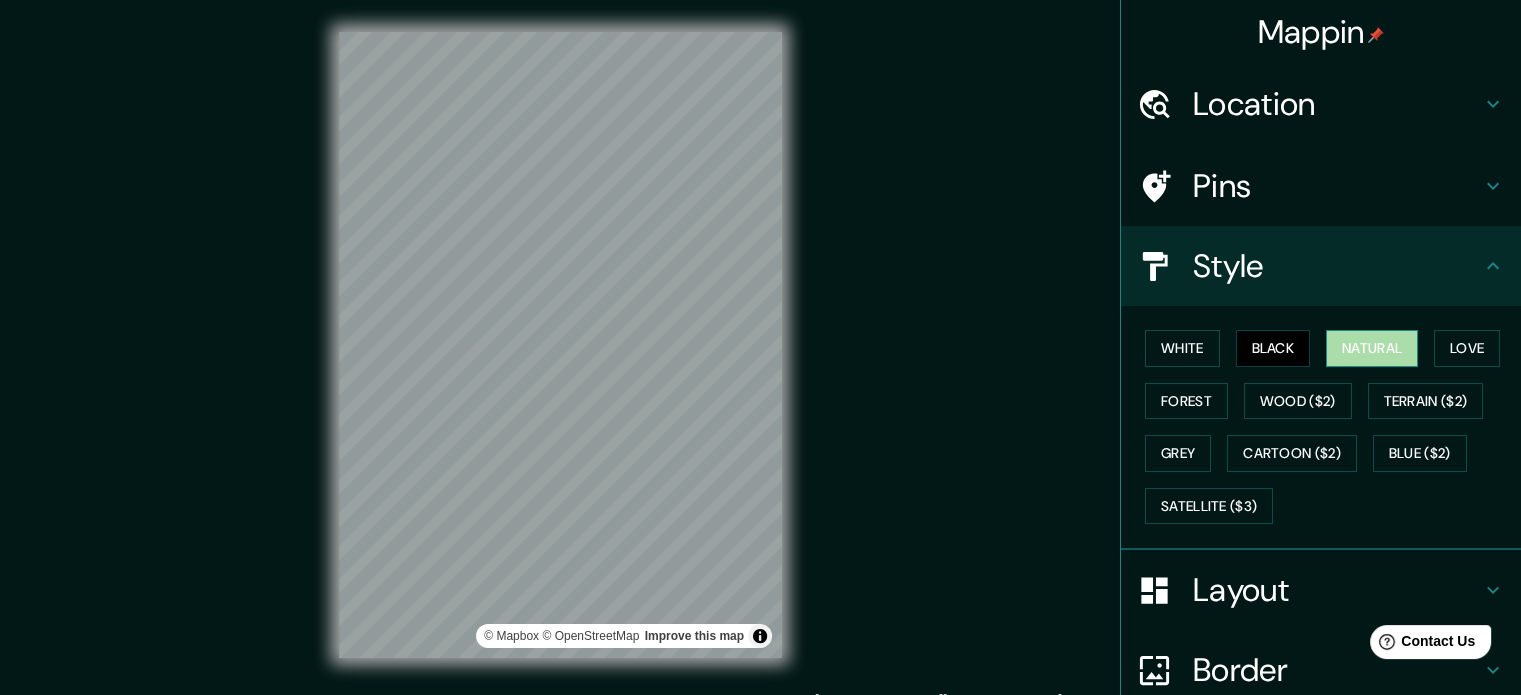 click on "Natural" at bounding box center (1372, 348) 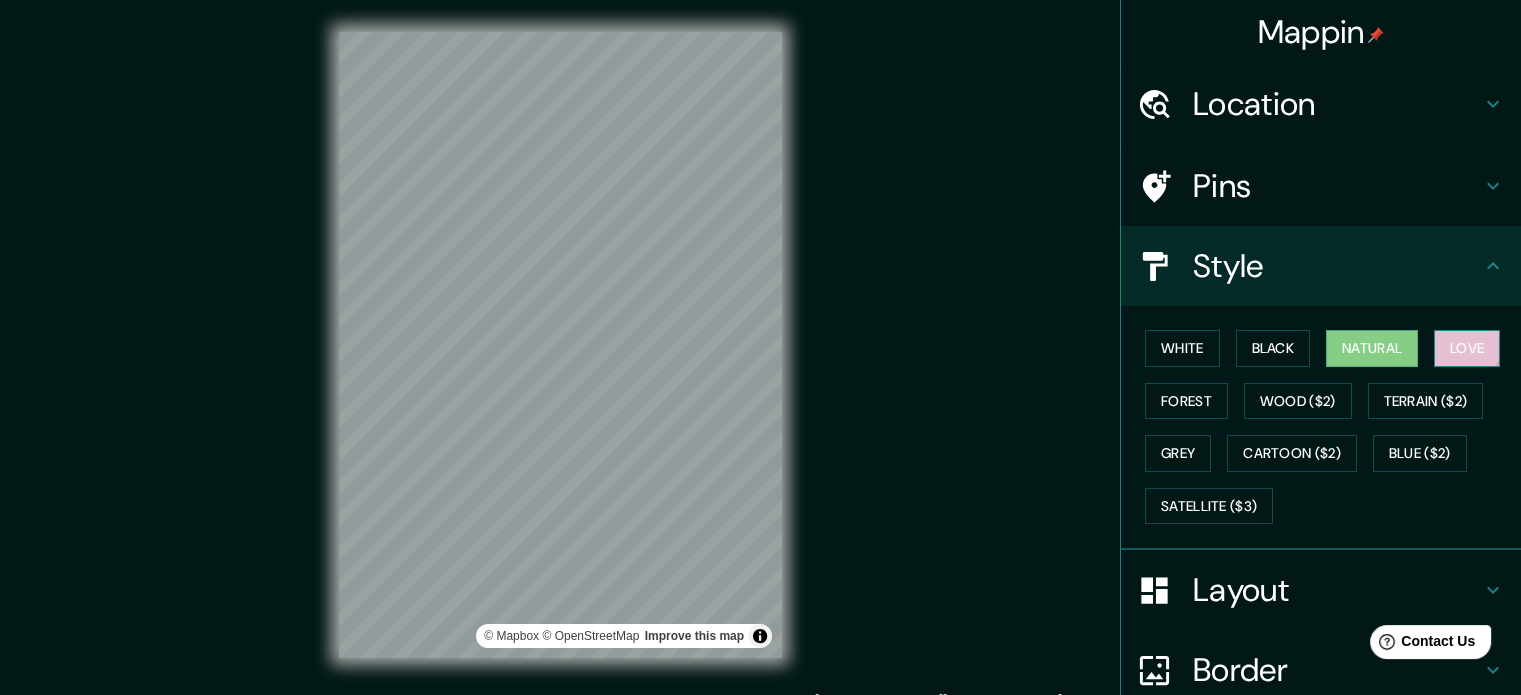 click on "Love" at bounding box center [1467, 348] 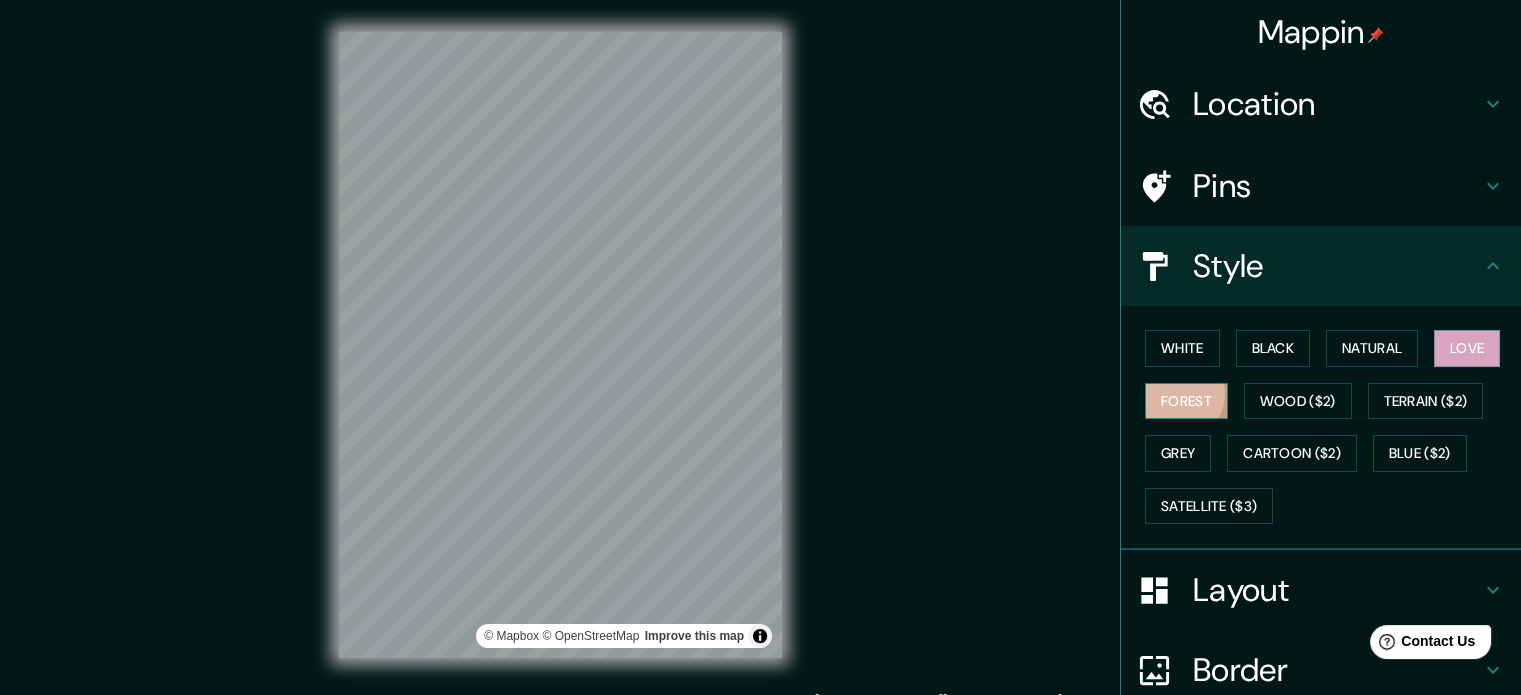 click on "Forest" at bounding box center [1186, 401] 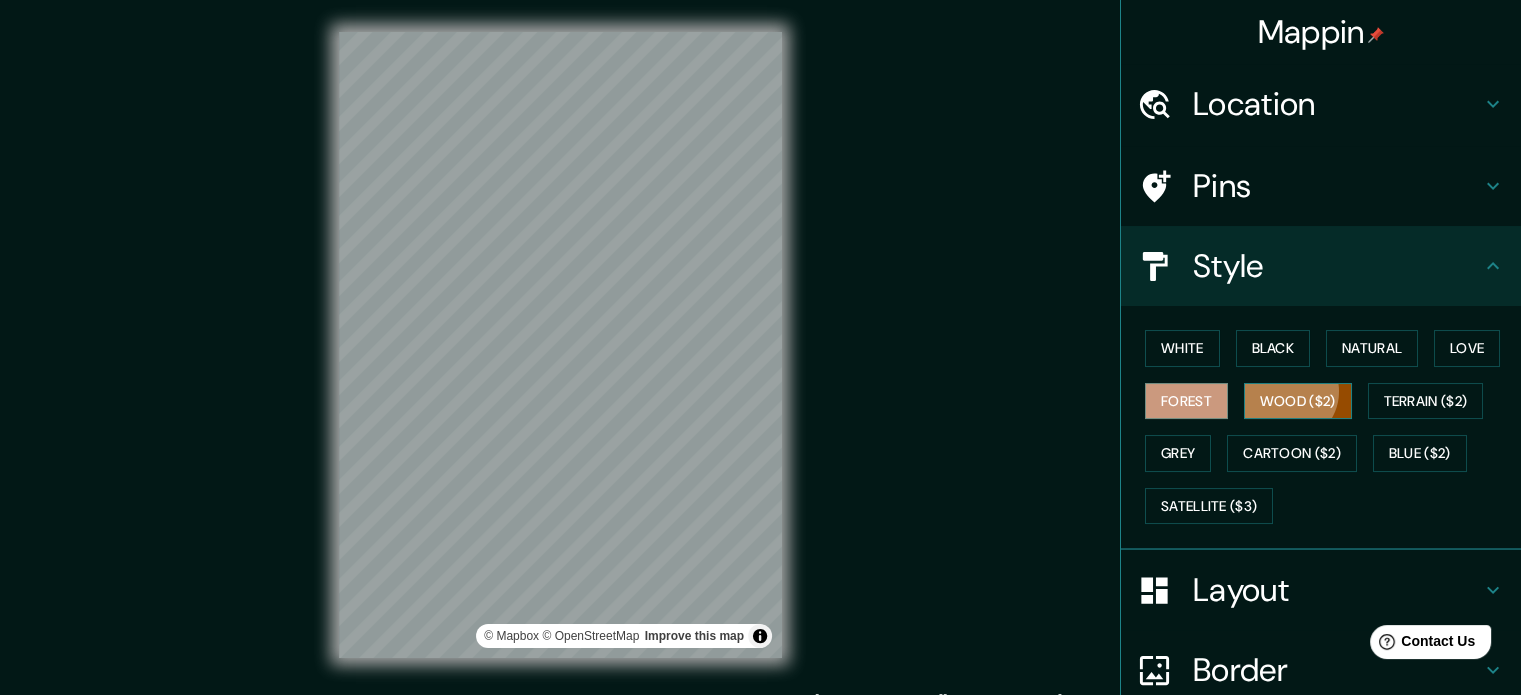 click on "Wood ($2)" at bounding box center (1298, 401) 